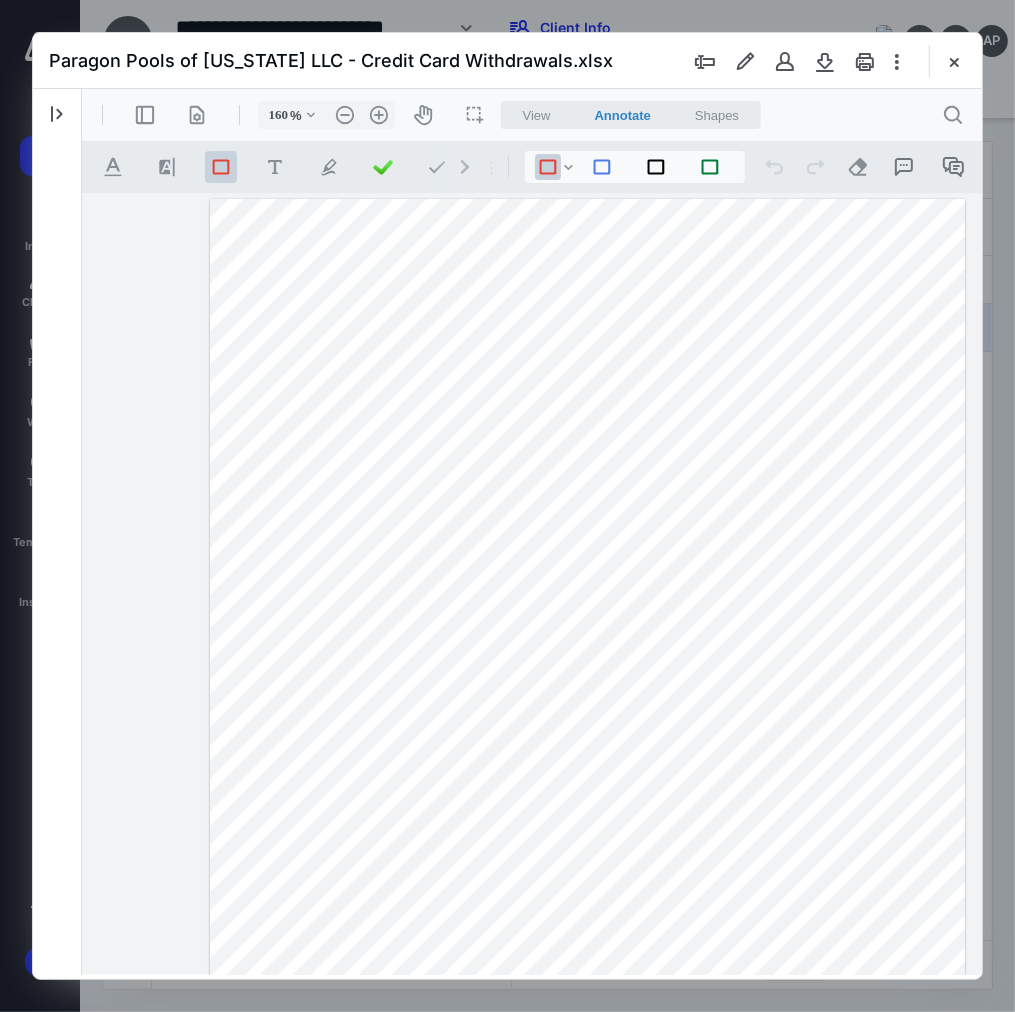 scroll, scrollTop: 0, scrollLeft: 0, axis: both 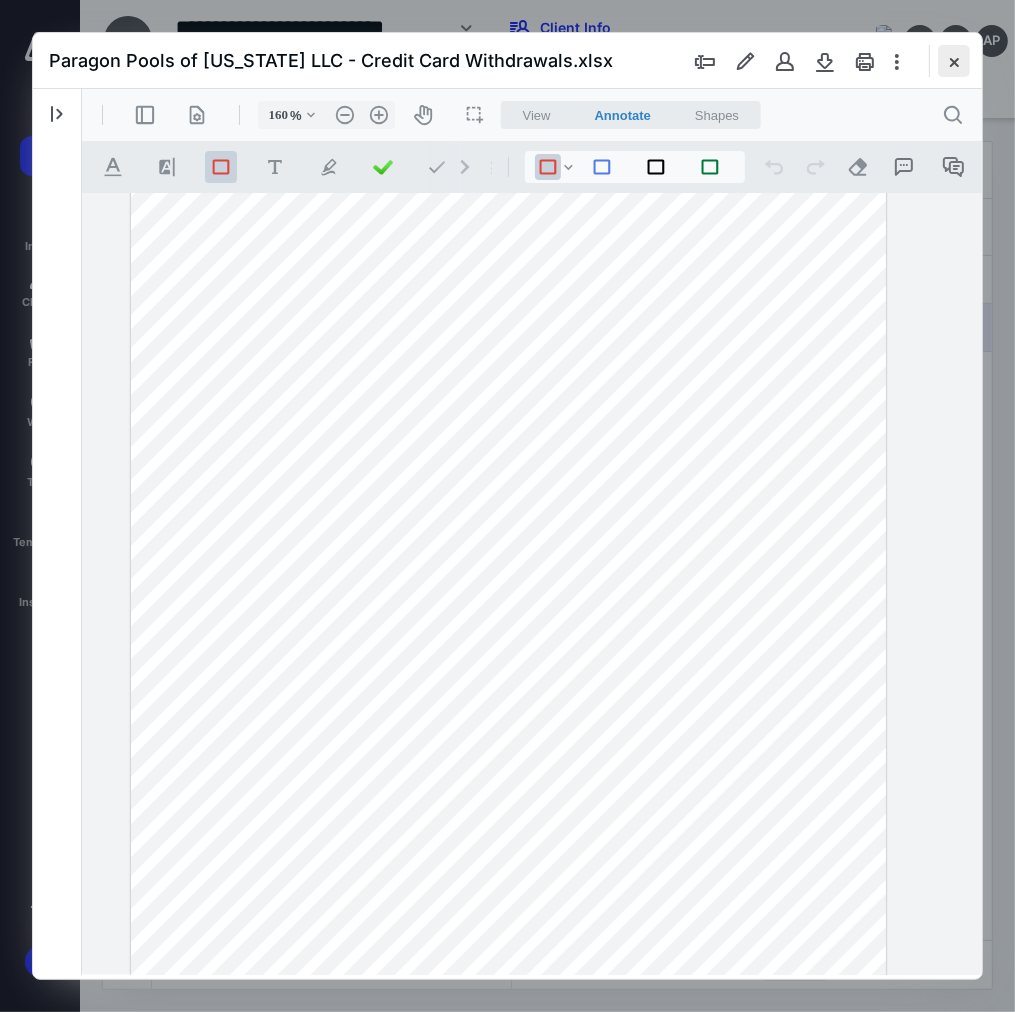 click at bounding box center (954, 61) 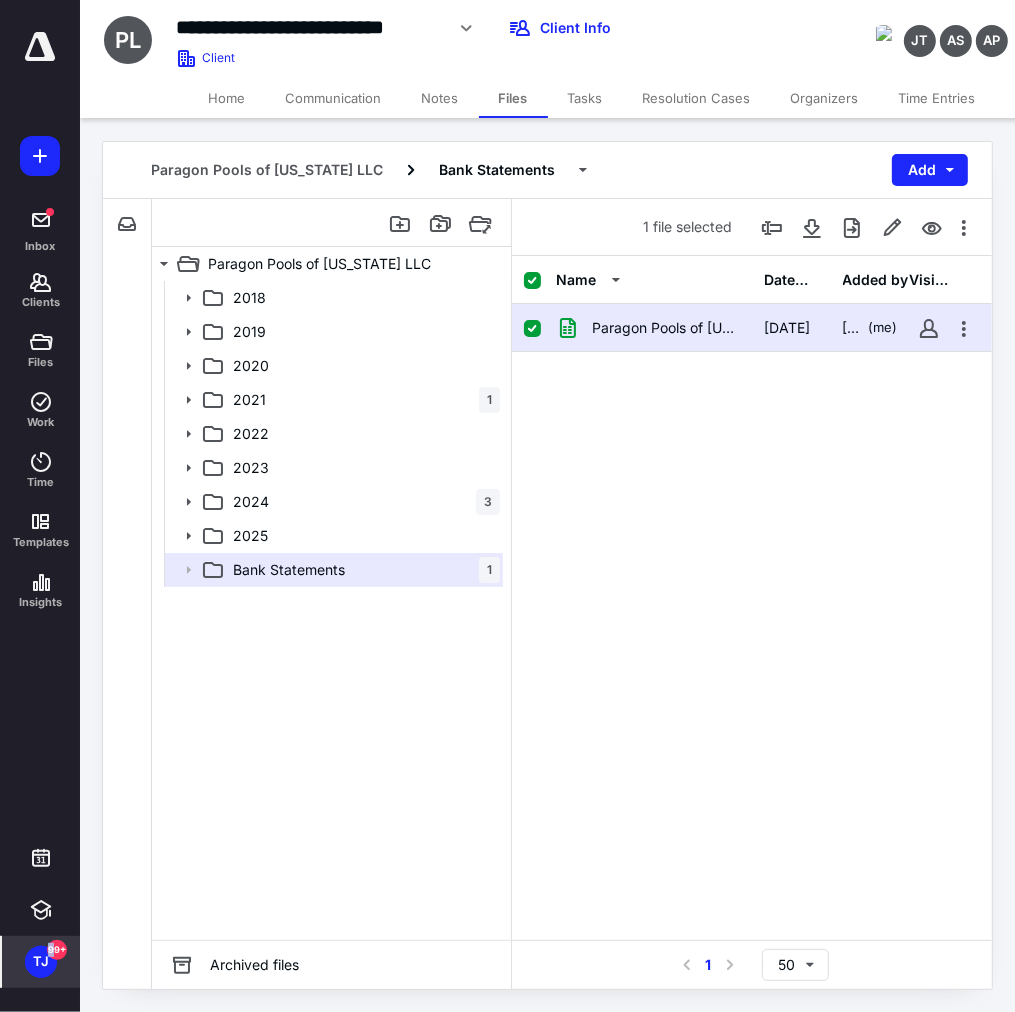 click on "99+" at bounding box center [57, 950] 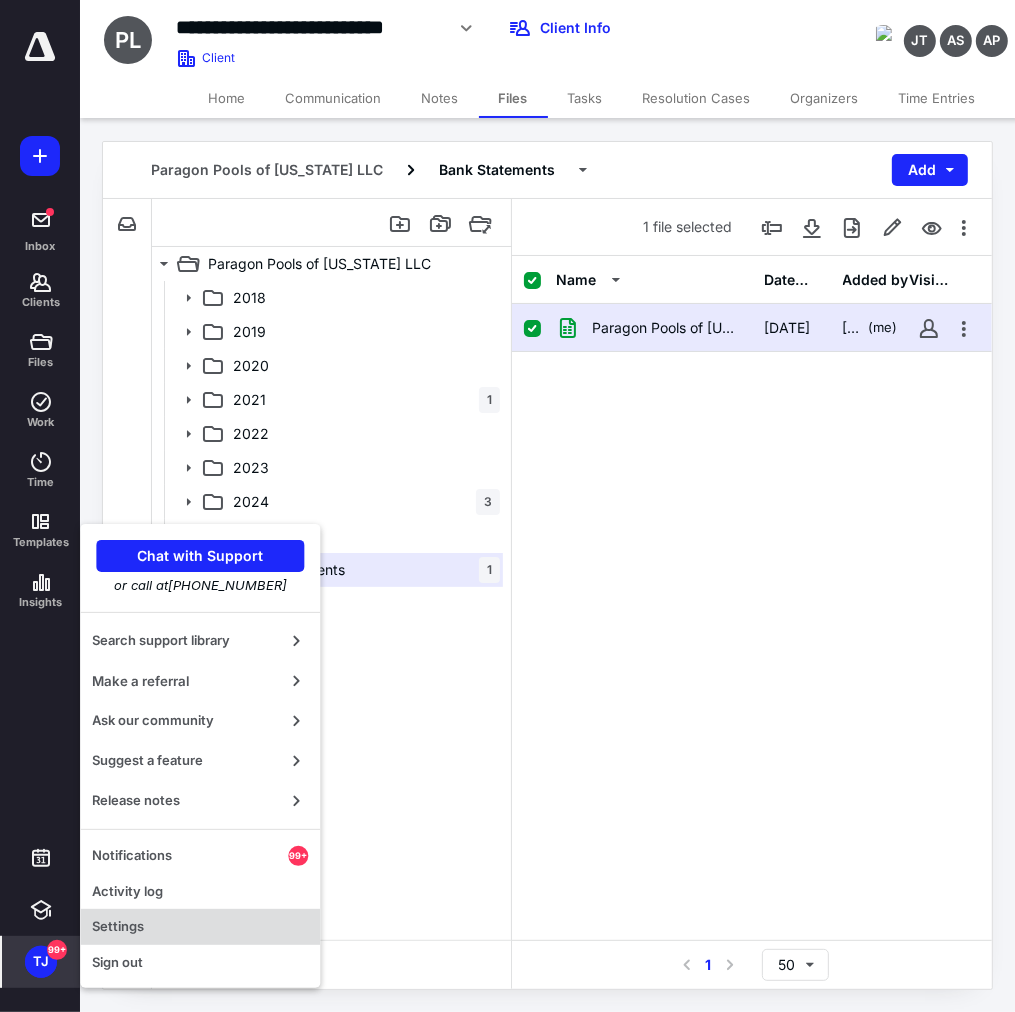 click on "Settings" at bounding box center (200, 927) 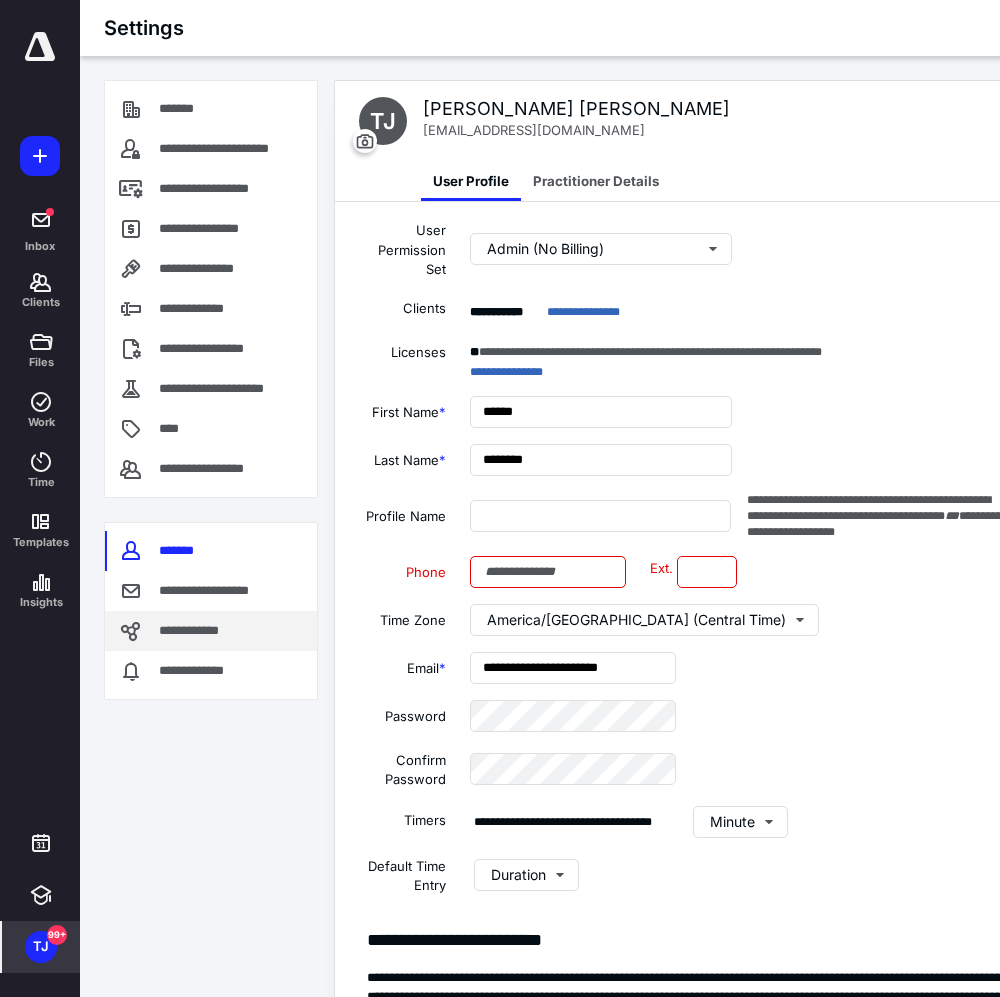 click on "**********" at bounding box center (195, 631) 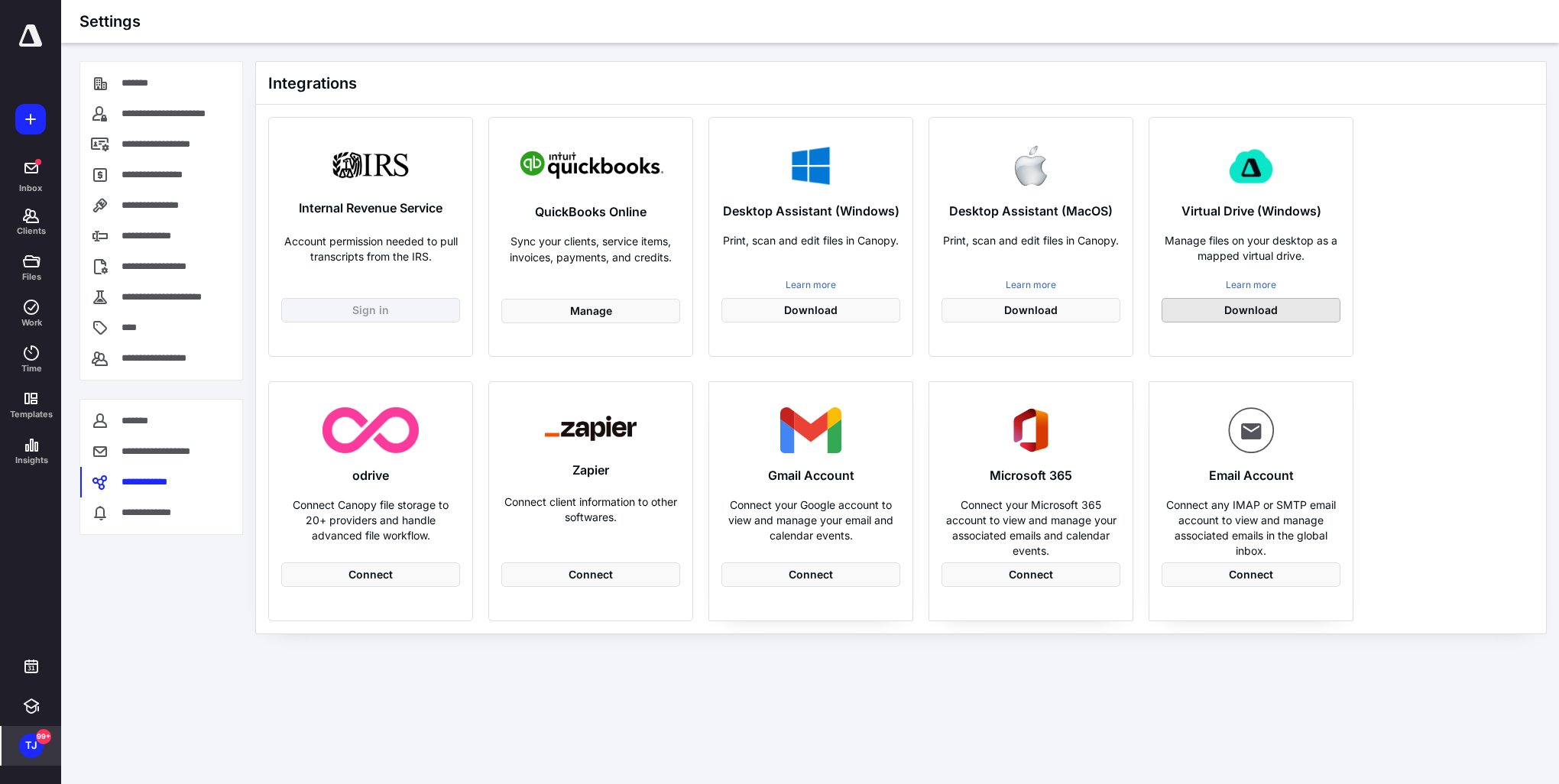 click on "Download" at bounding box center (1251, 310) 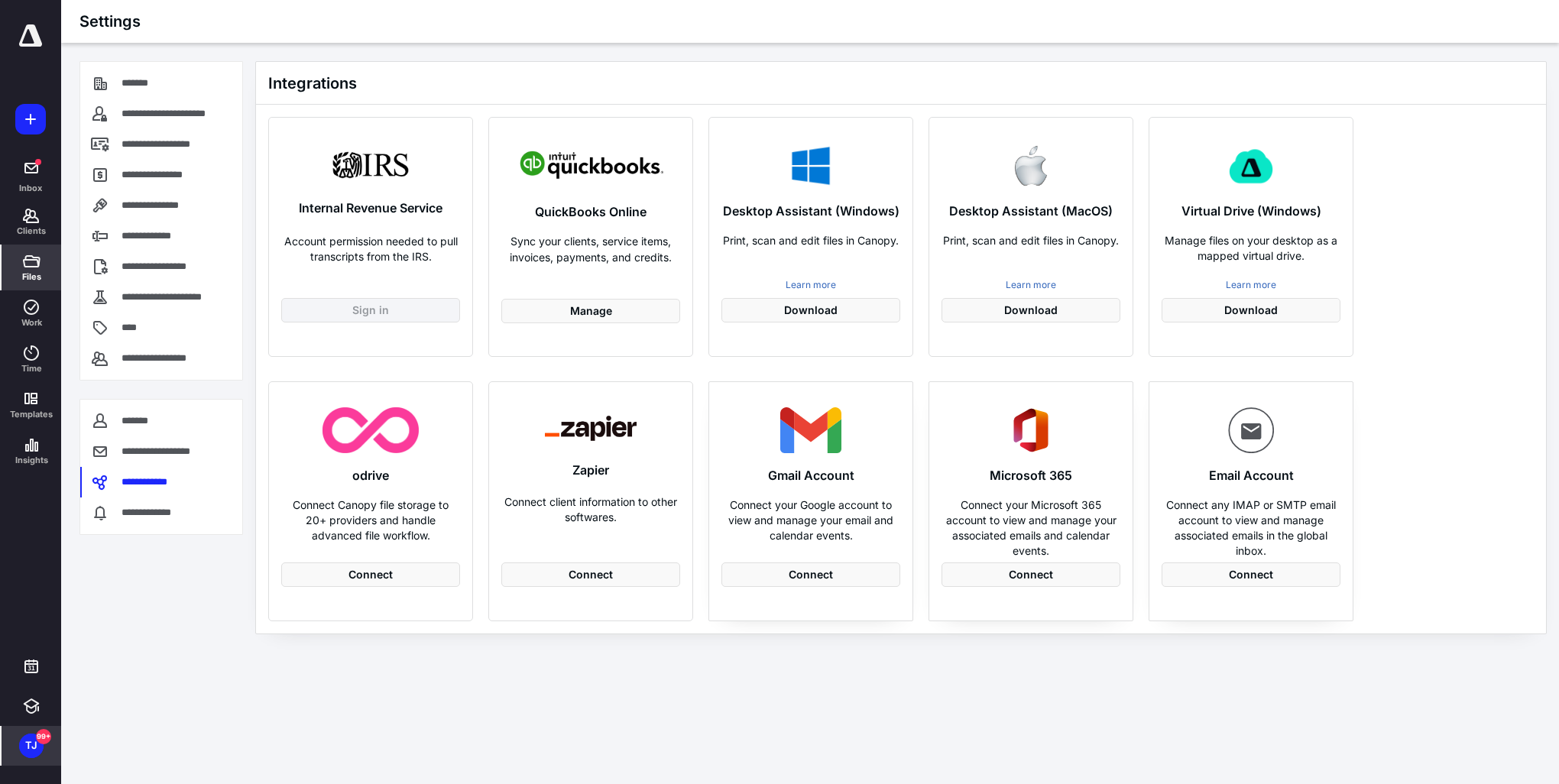 click 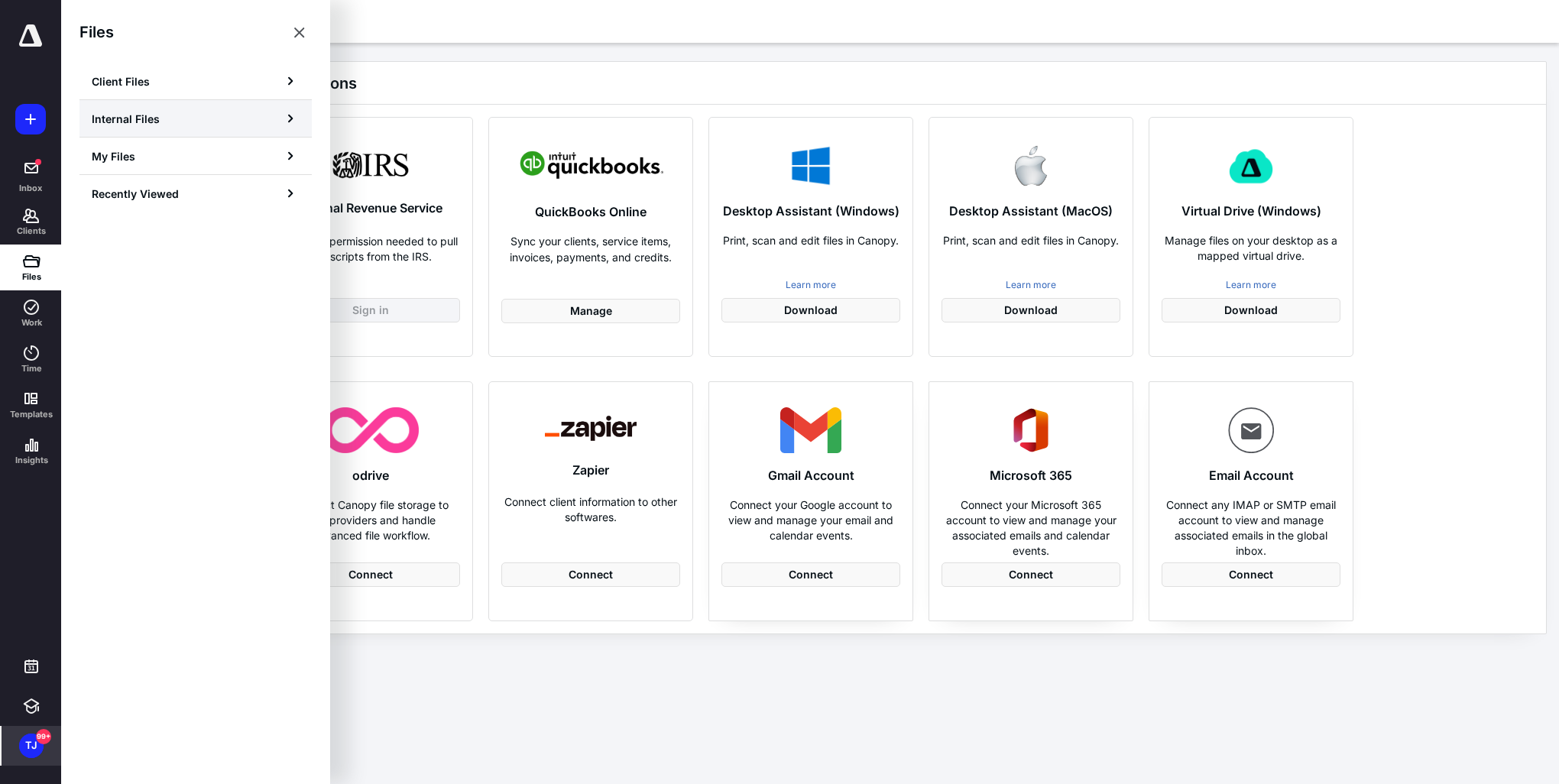 click on "Internal Files" at bounding box center (196, 118) 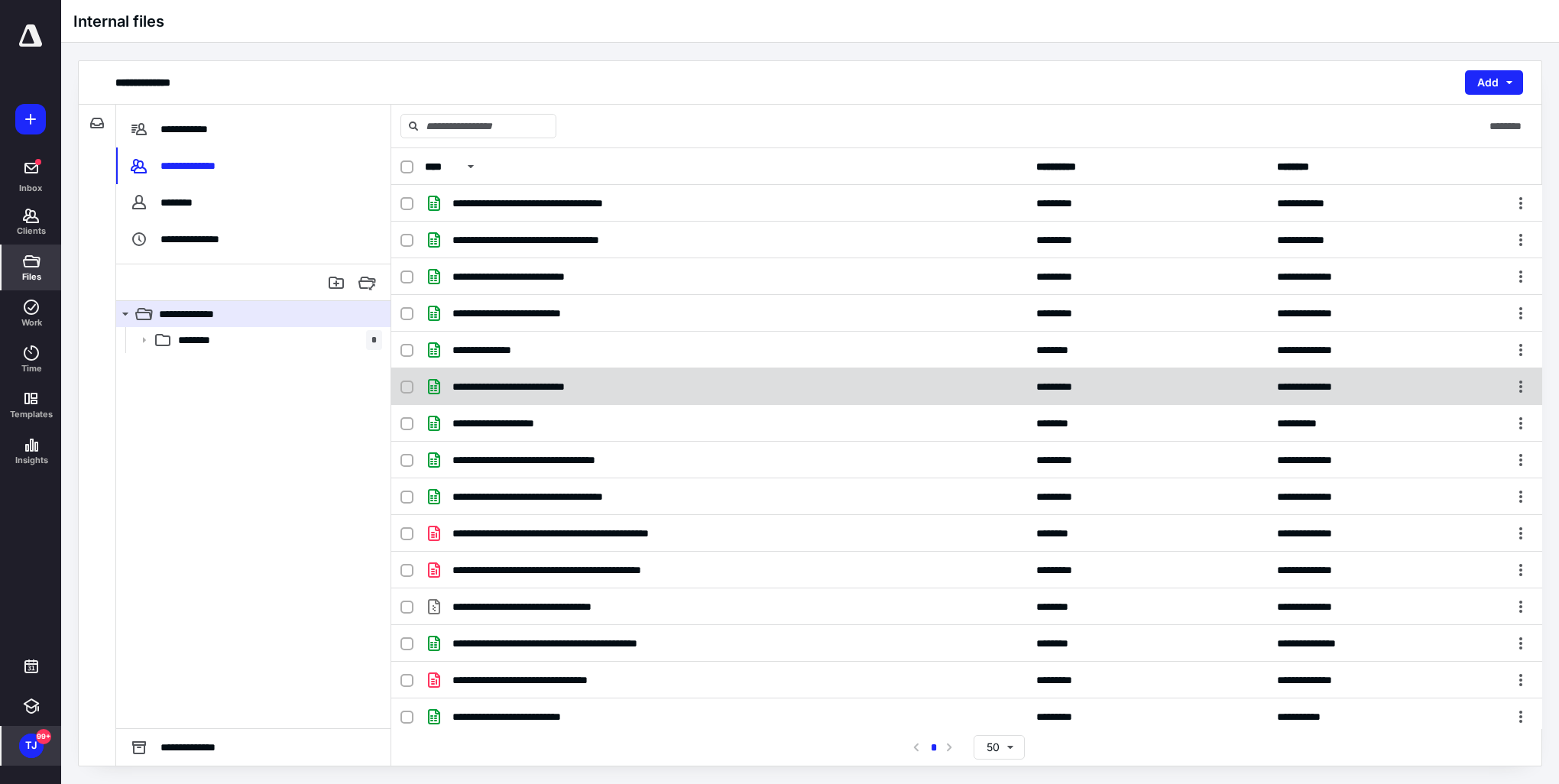 scroll, scrollTop: 296, scrollLeft: 0, axis: vertical 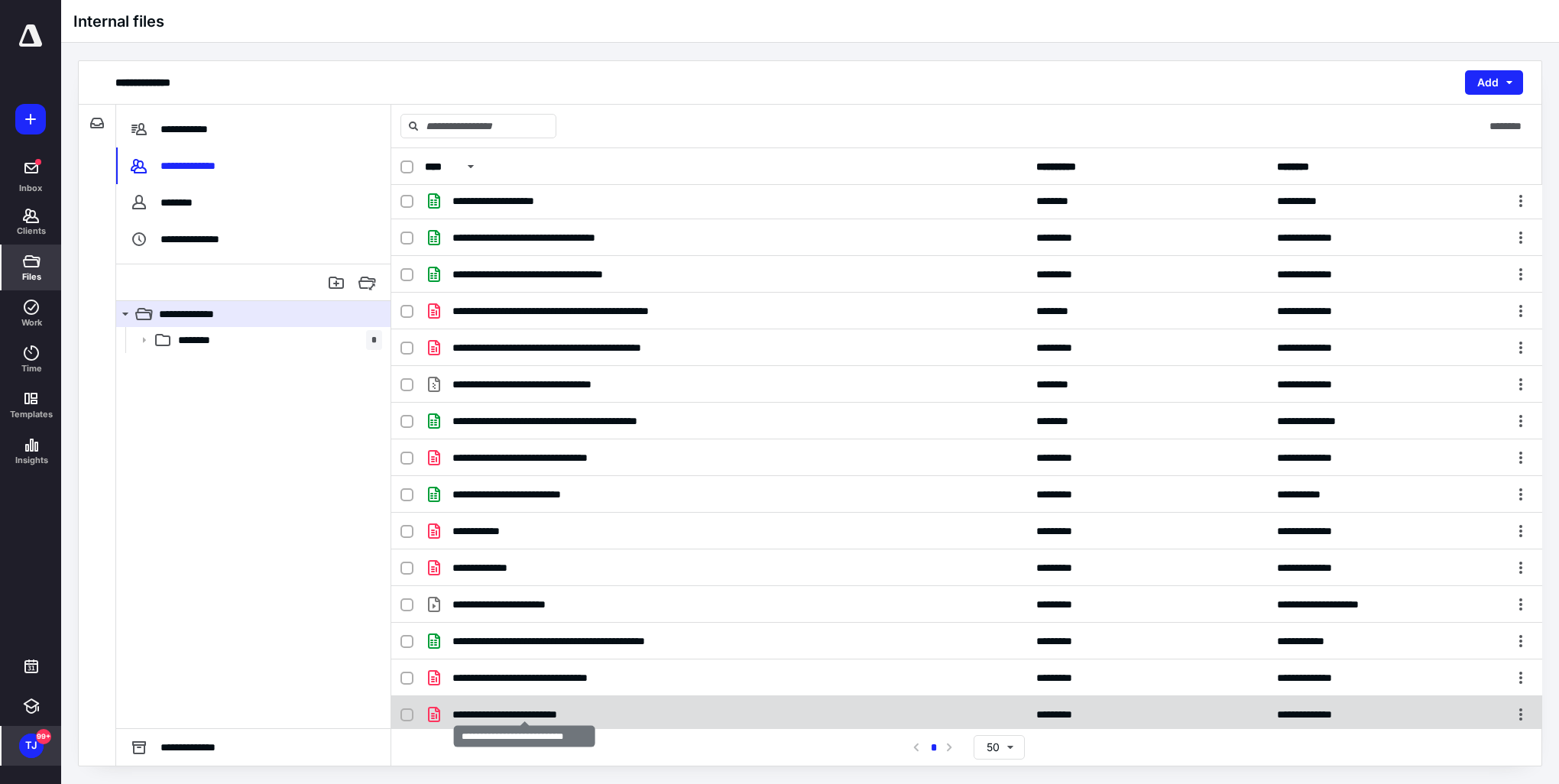 click on "**********" at bounding box center (525, 714) 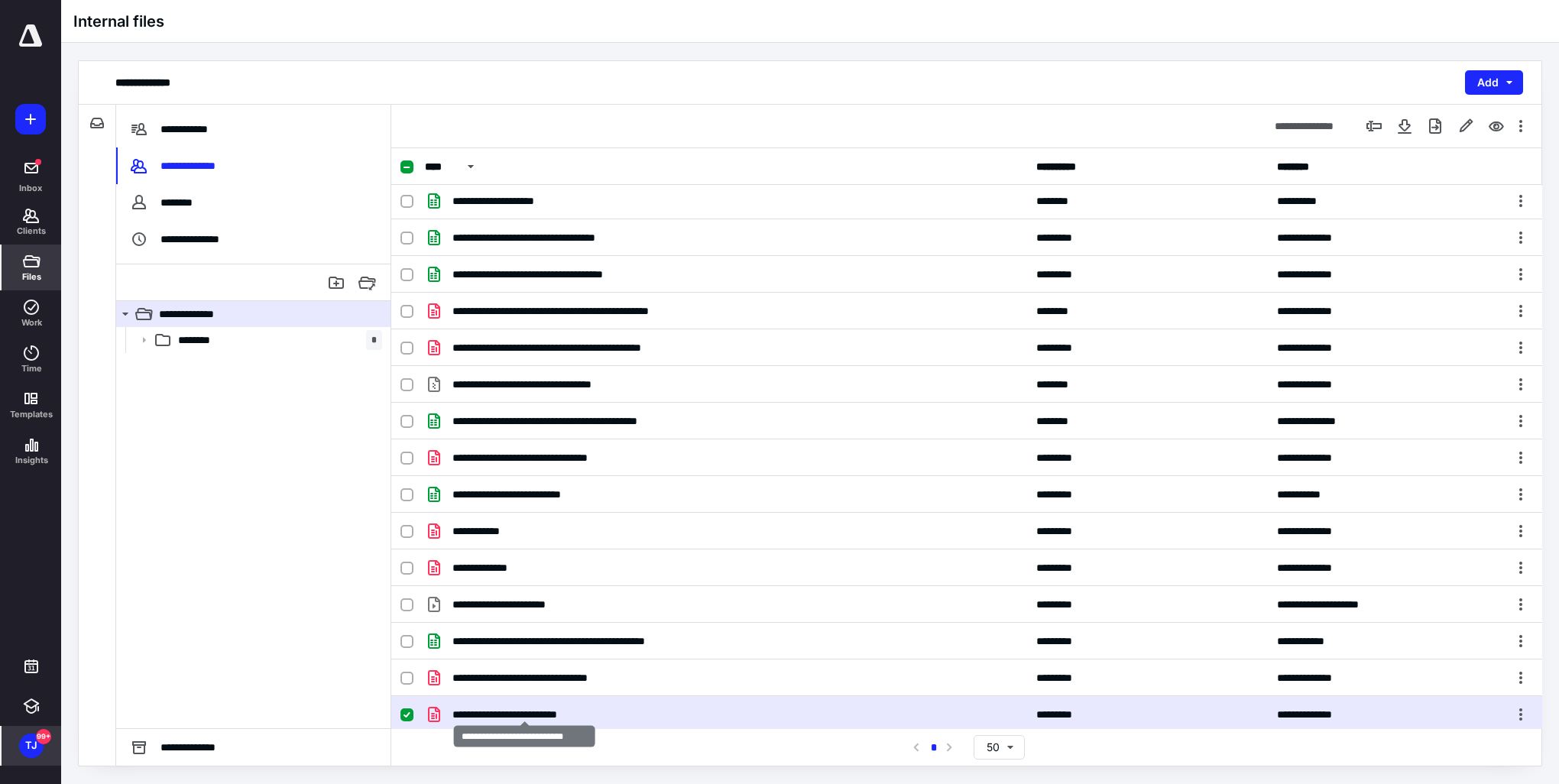 click on "**********" at bounding box center [525, 714] 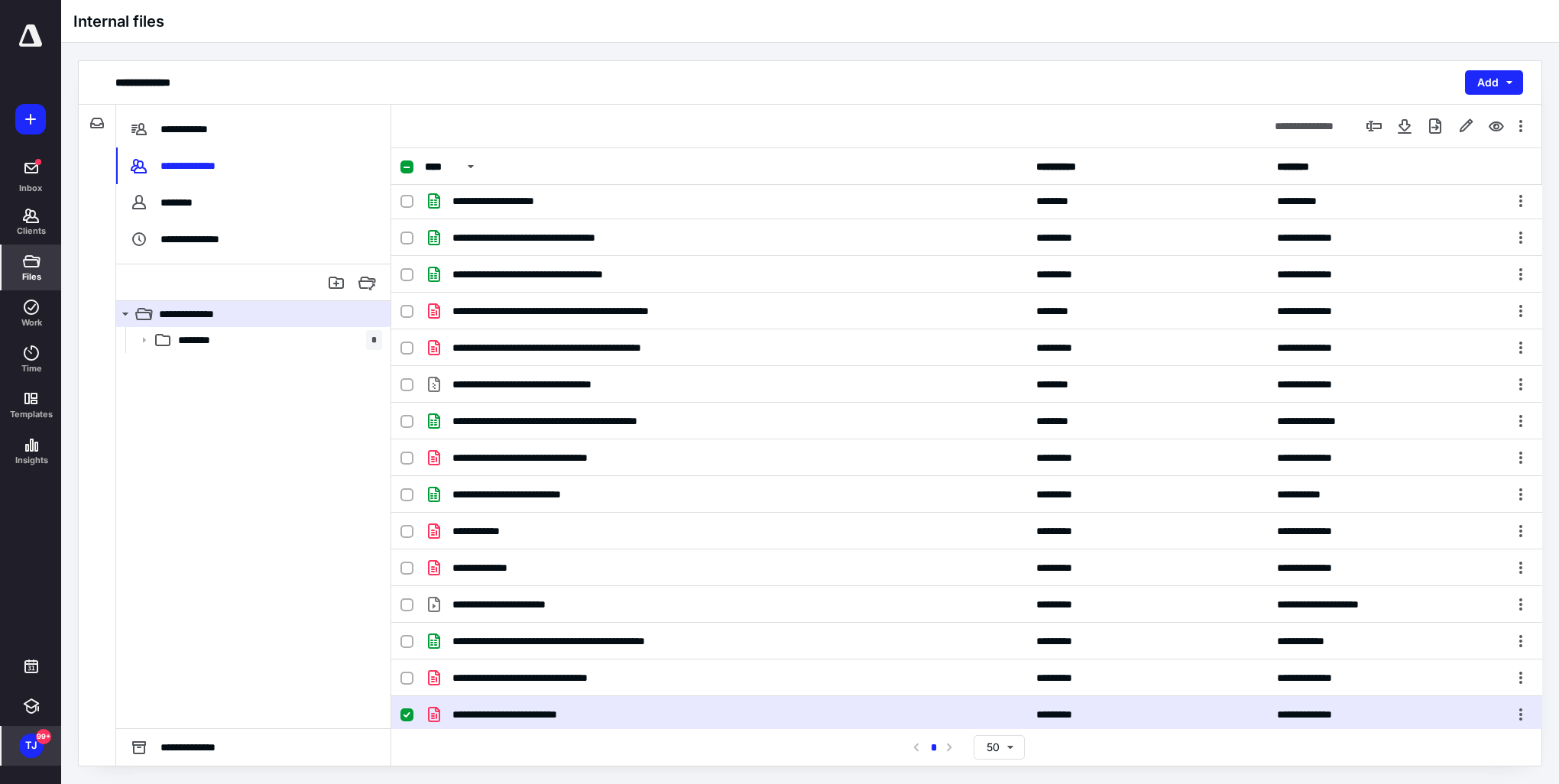click on "**********" at bounding box center [726, 714] 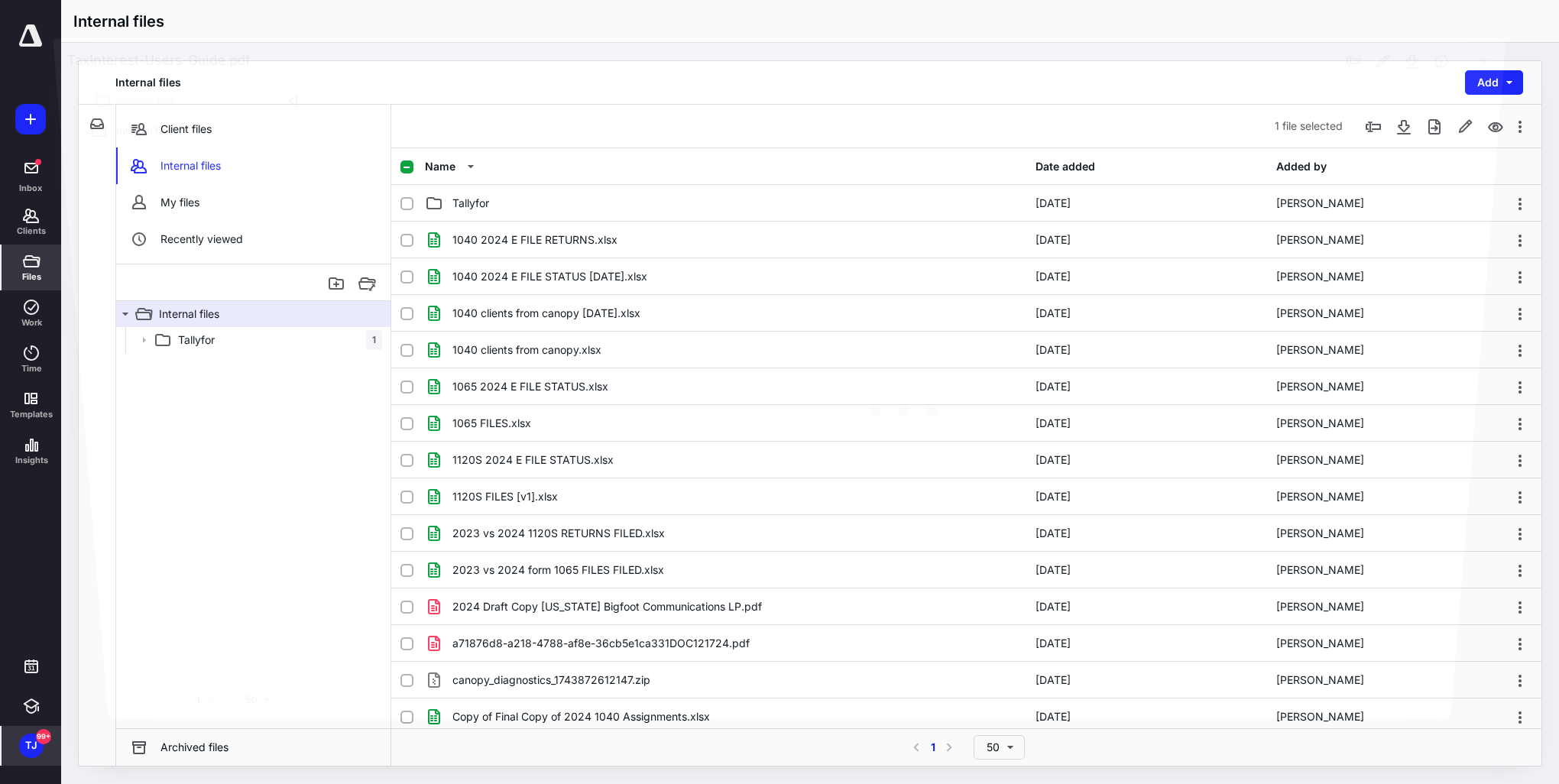 scroll, scrollTop: 296, scrollLeft: 0, axis: vertical 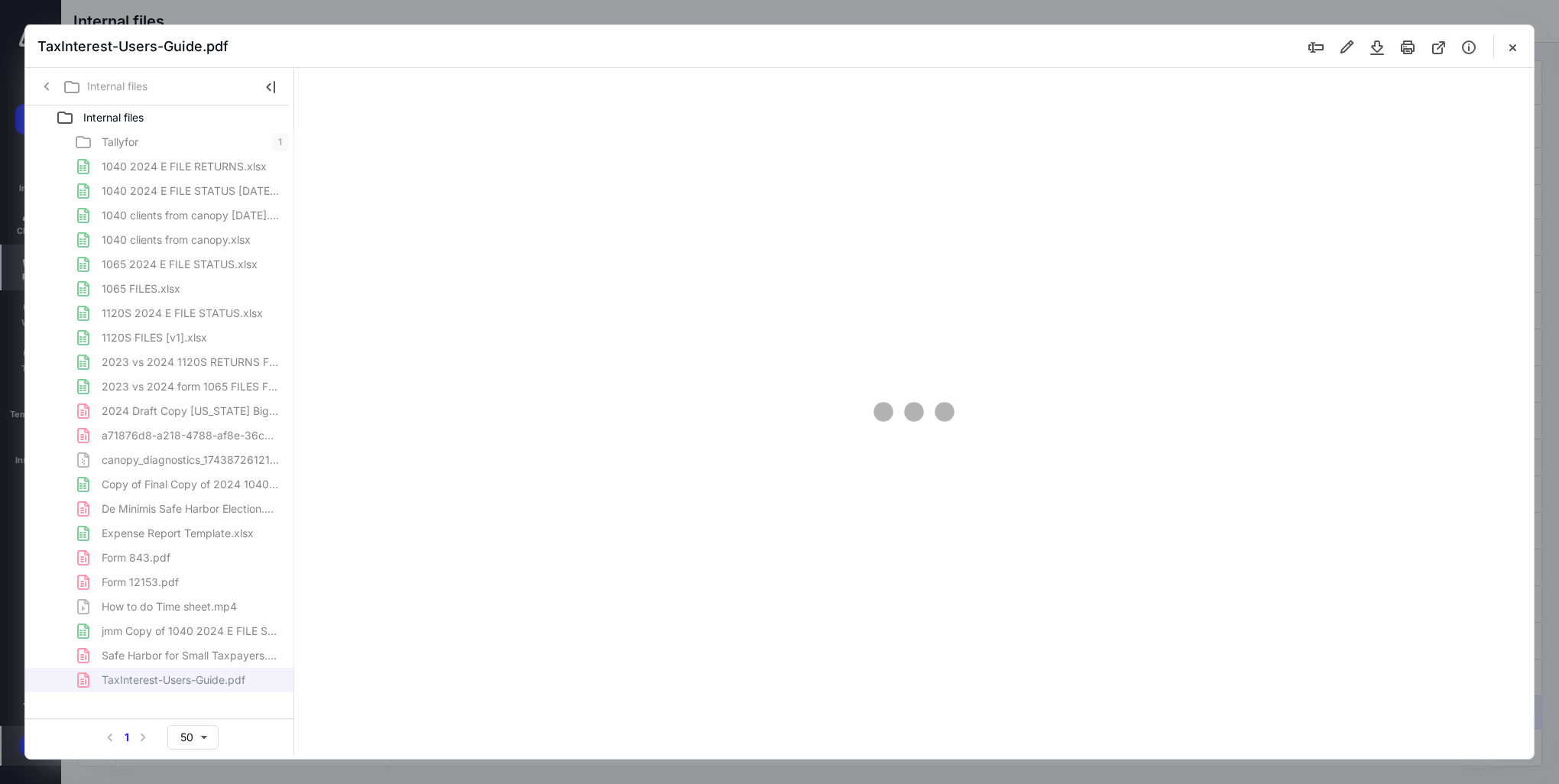type on "126" 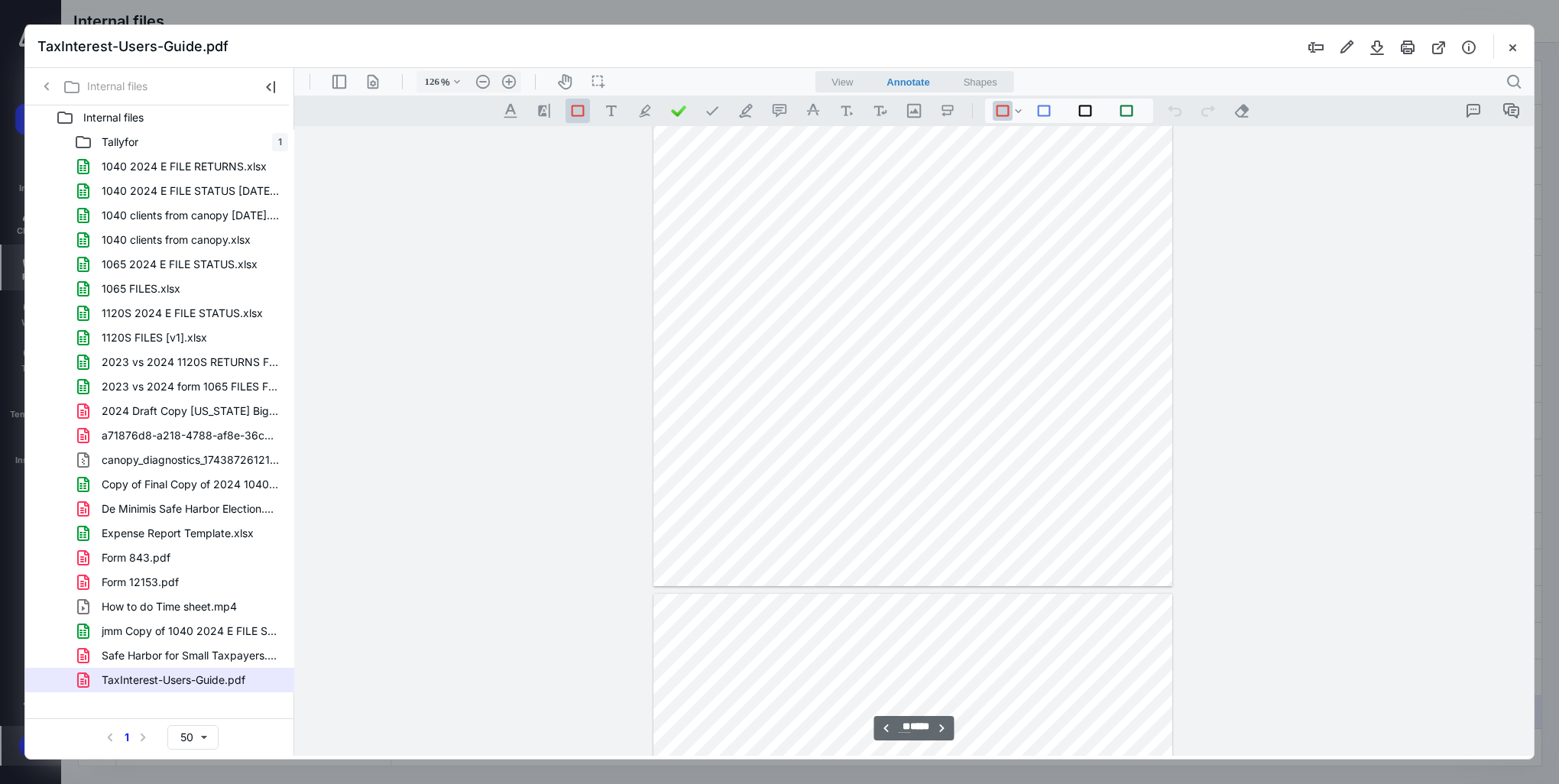 scroll, scrollTop: 15344, scrollLeft: 0, axis: vertical 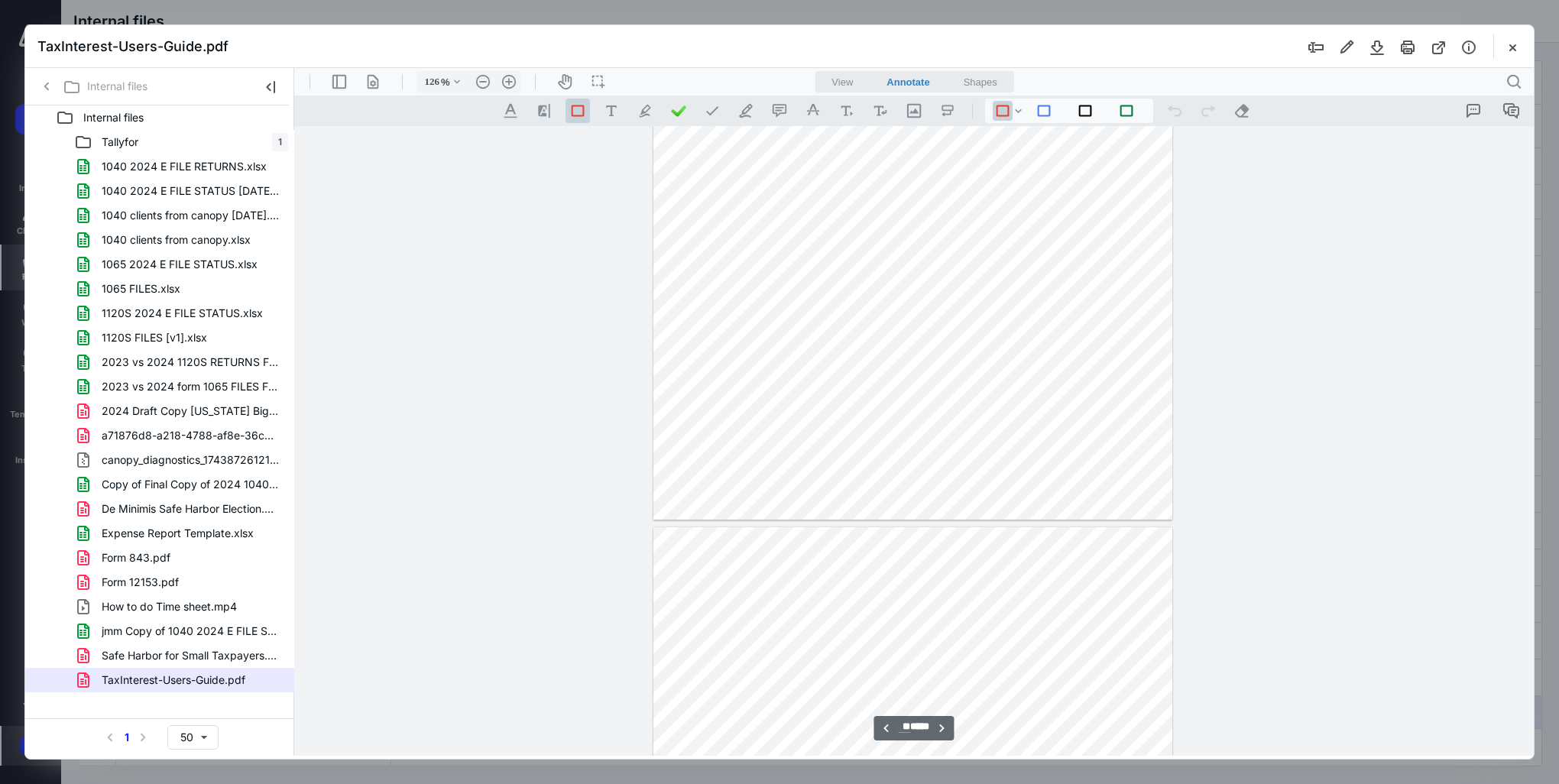 type on "**" 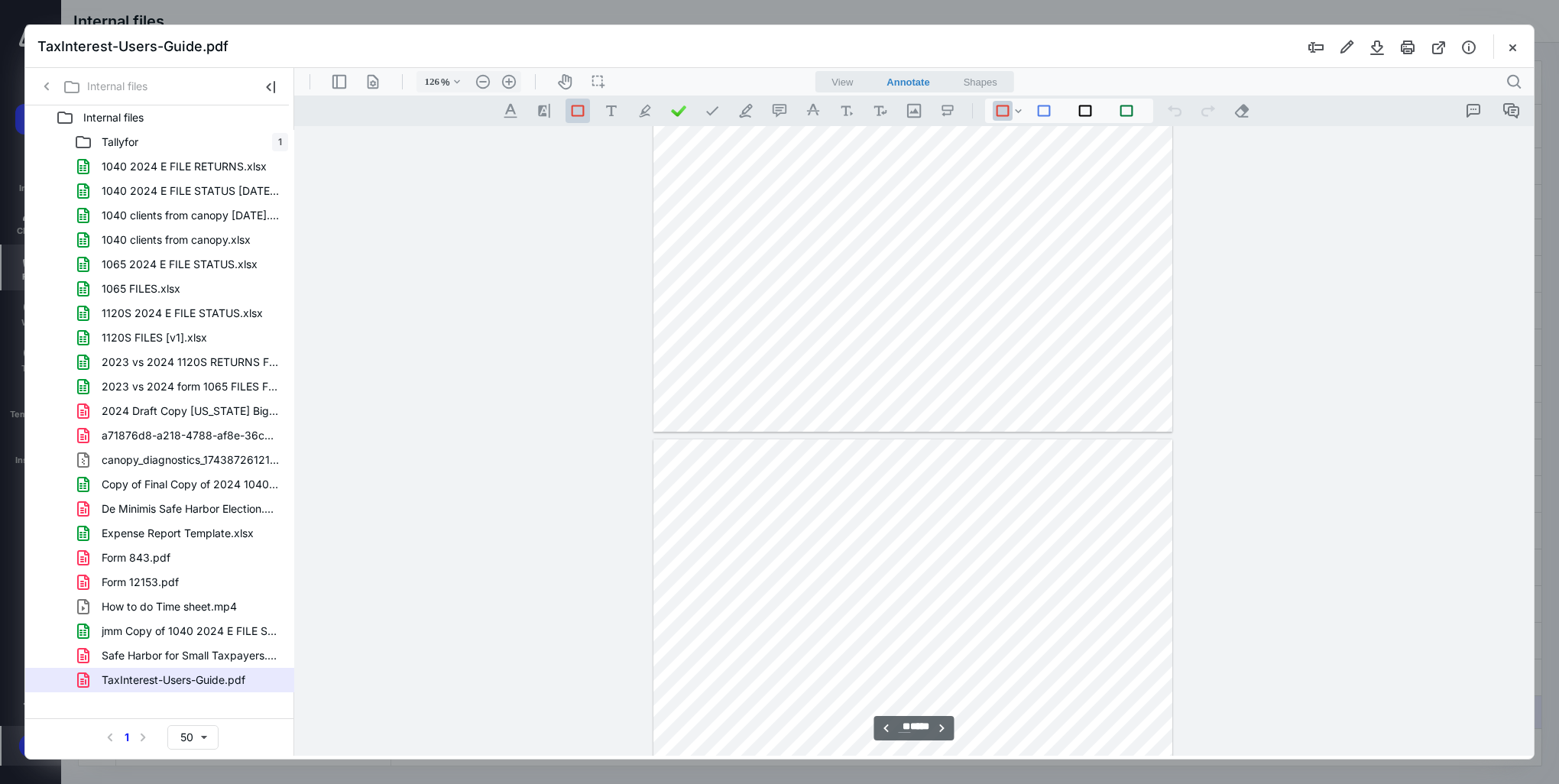 scroll, scrollTop: 15497, scrollLeft: 0, axis: vertical 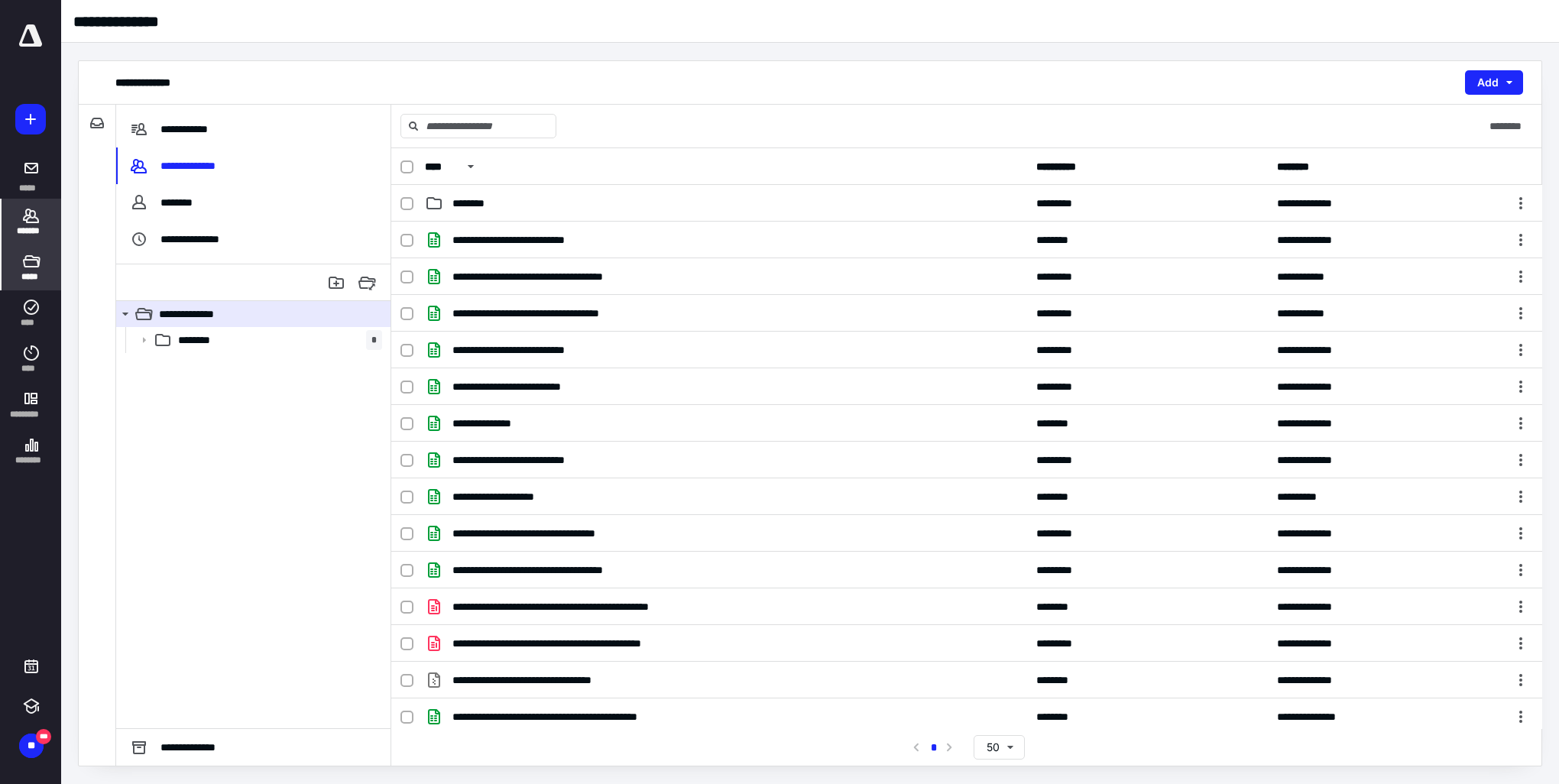 click on "*******" at bounding box center (31, 222) 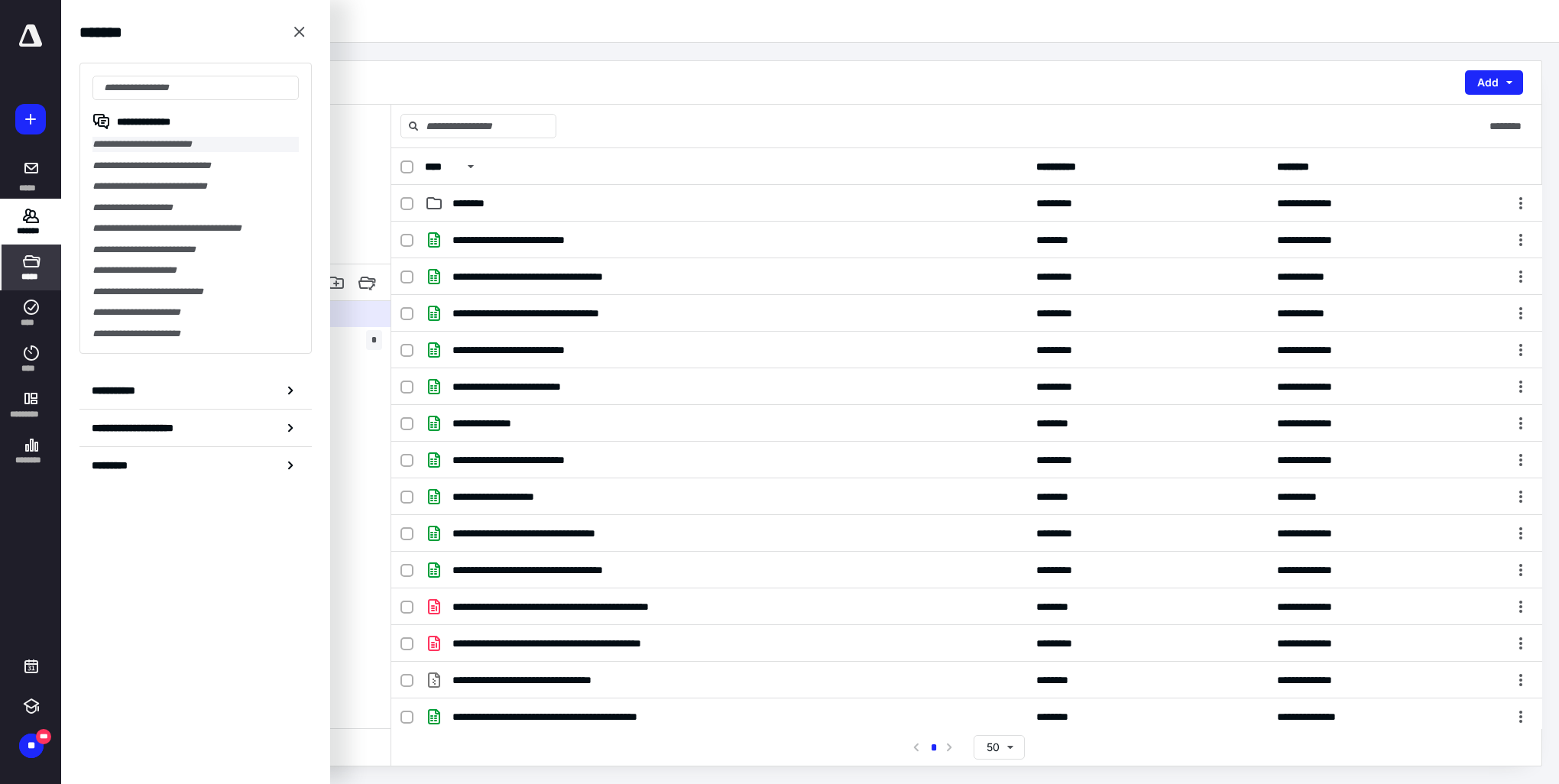 click on "**********" at bounding box center (196, 144) 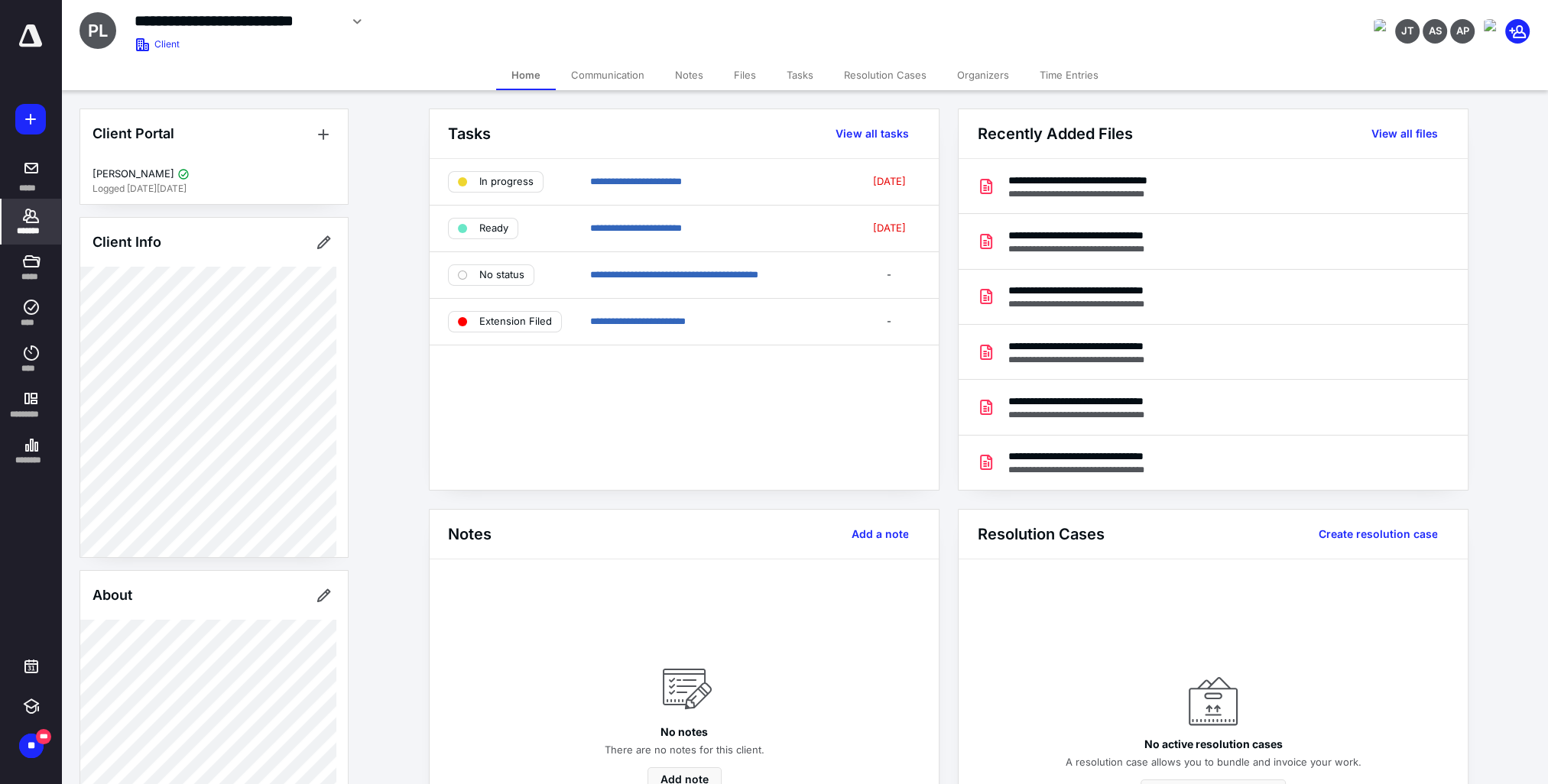 click on "Files" at bounding box center (745, 75) 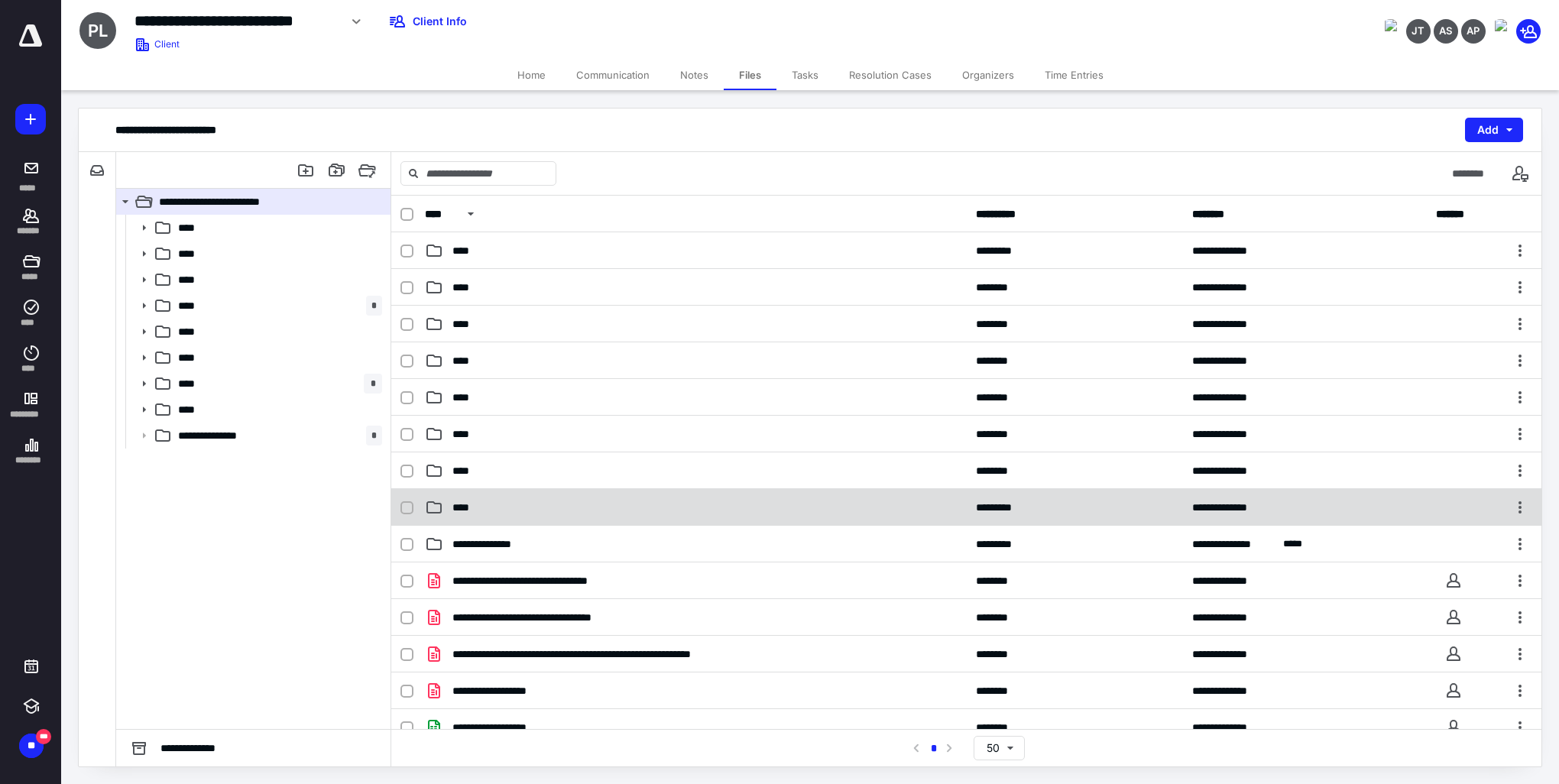 click on "**********" at bounding box center (966, 507) 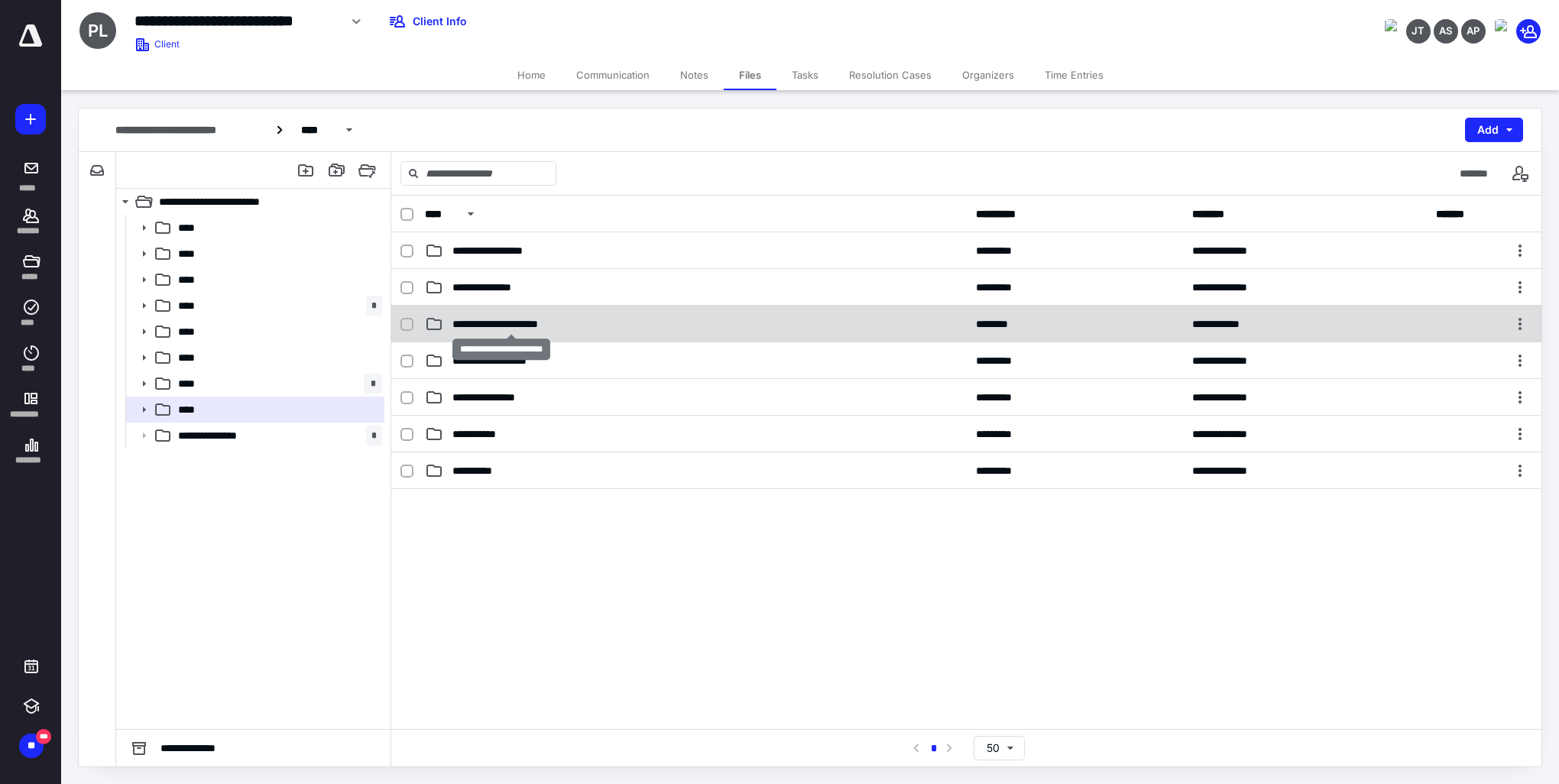 click on "**********" at bounding box center (511, 324) 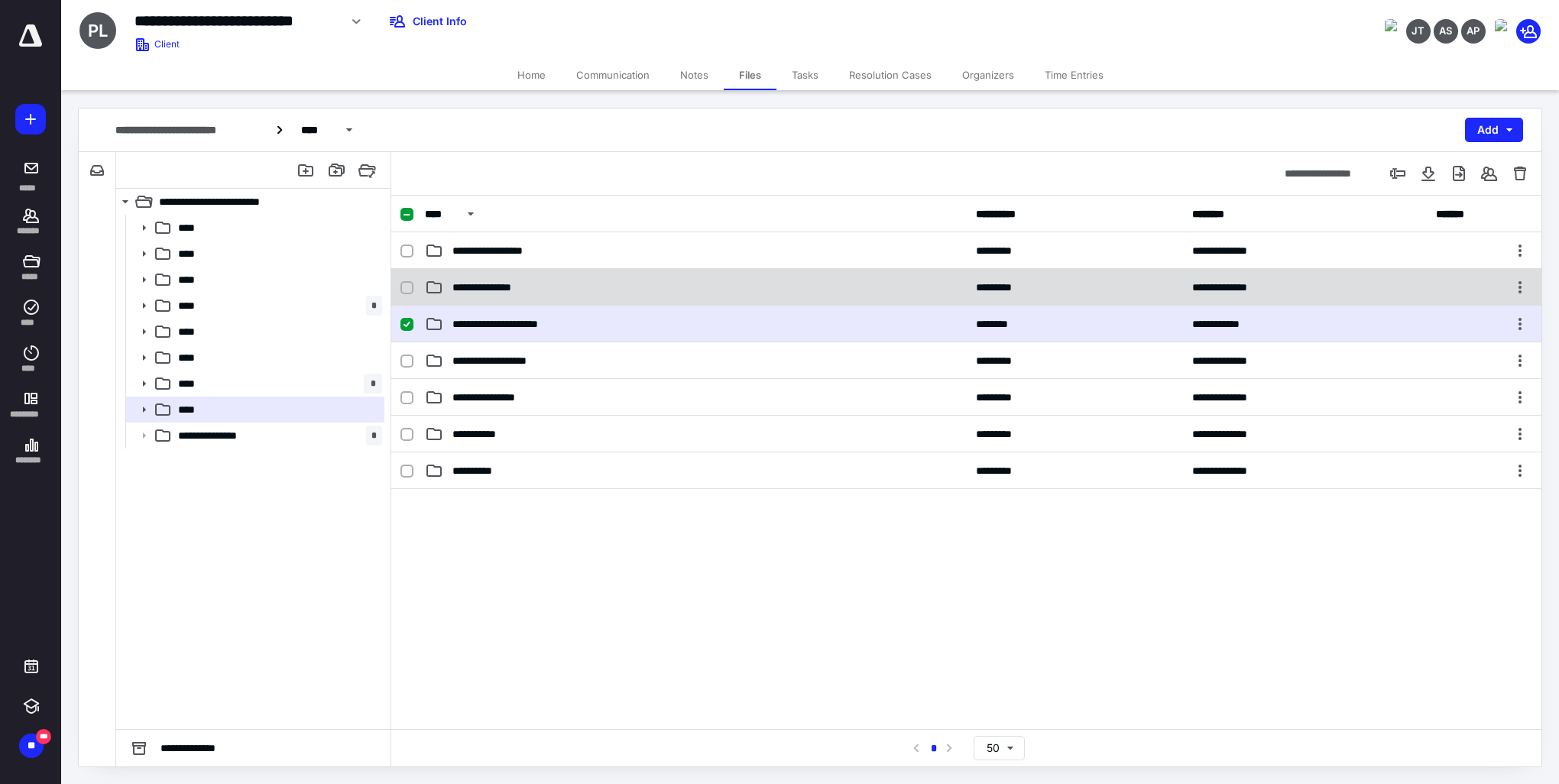click on "**********" at bounding box center [495, 287] 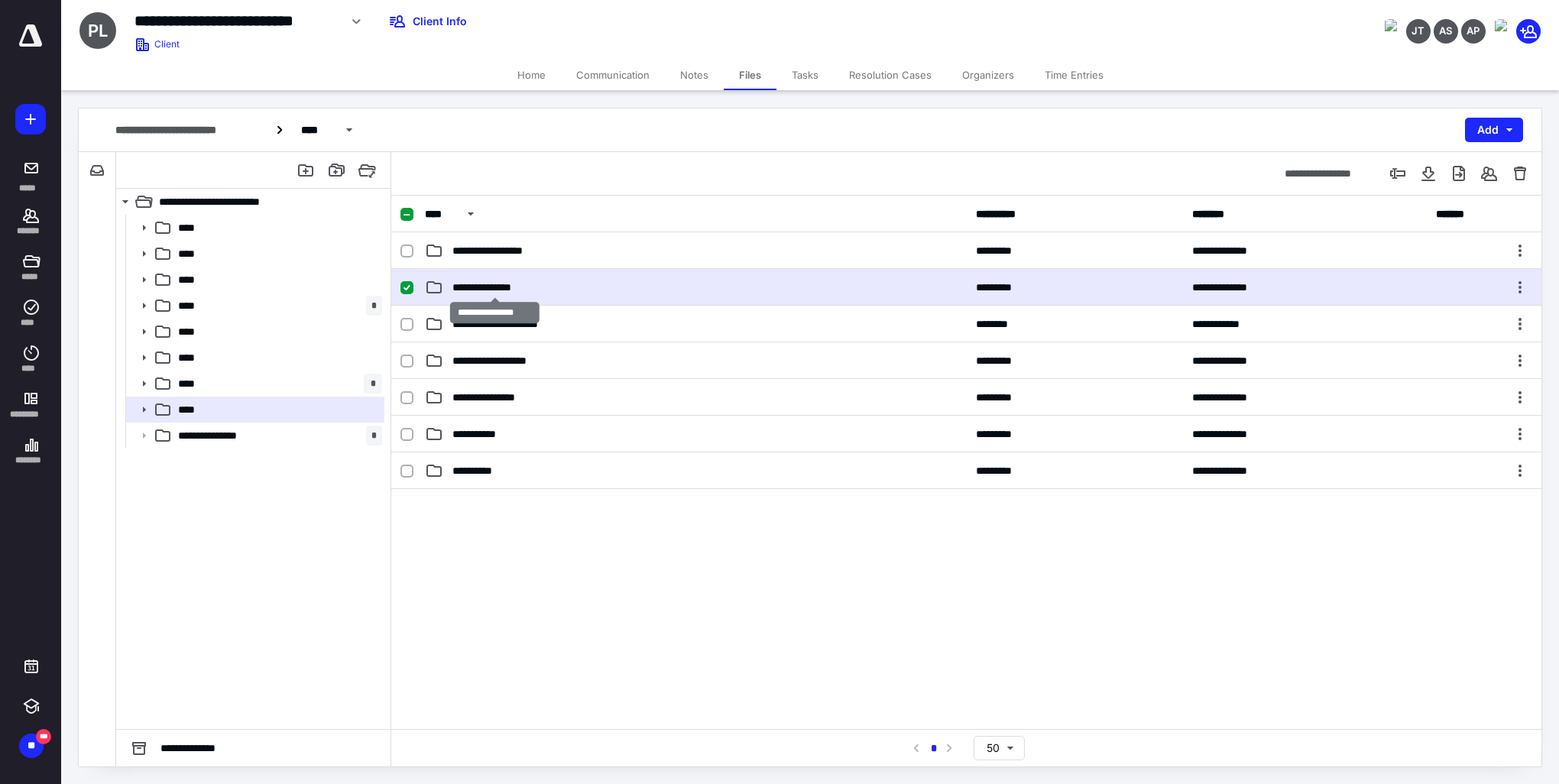 click on "**********" at bounding box center [495, 287] 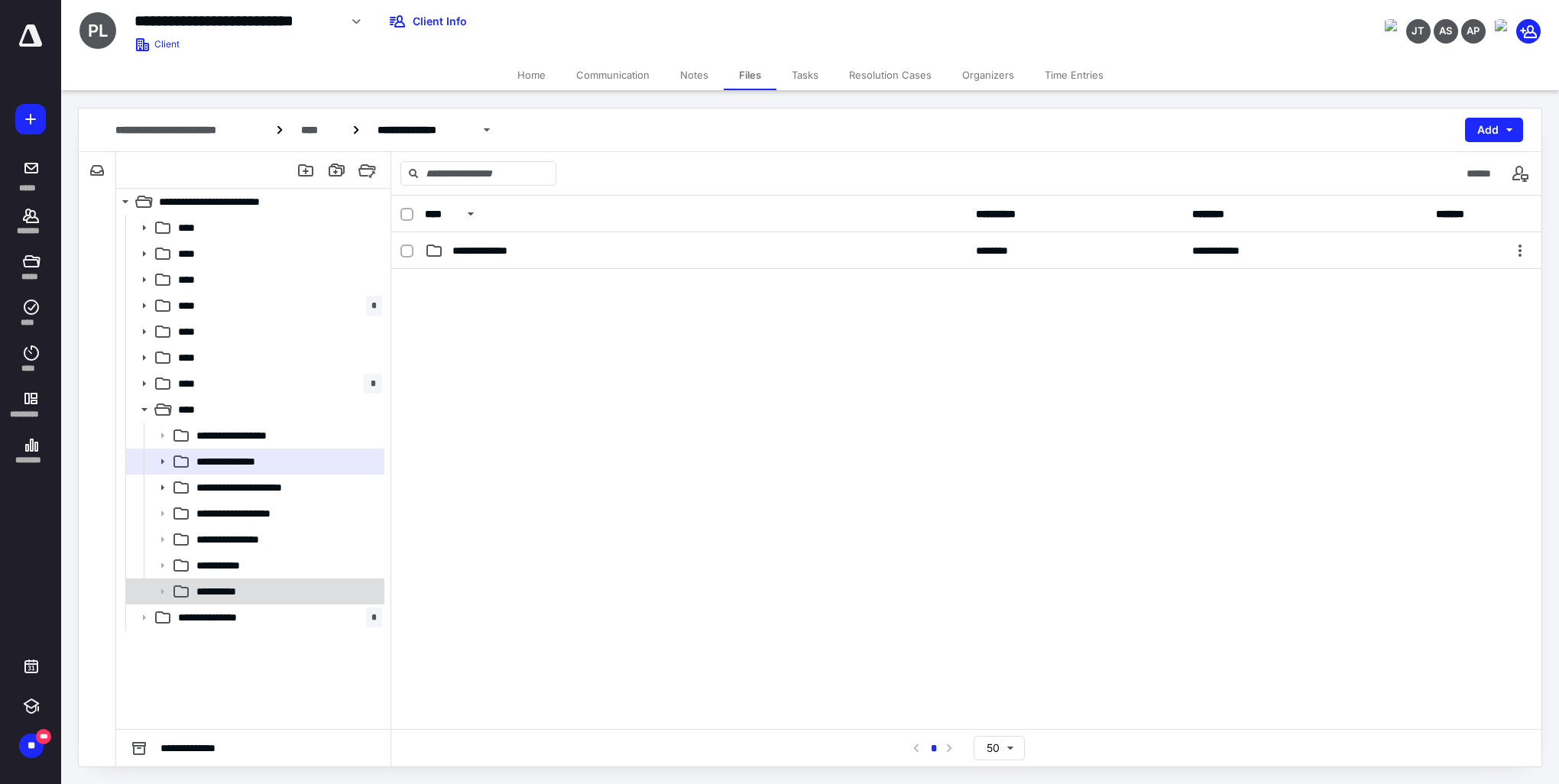 click on "**********" at bounding box center [286, 591] 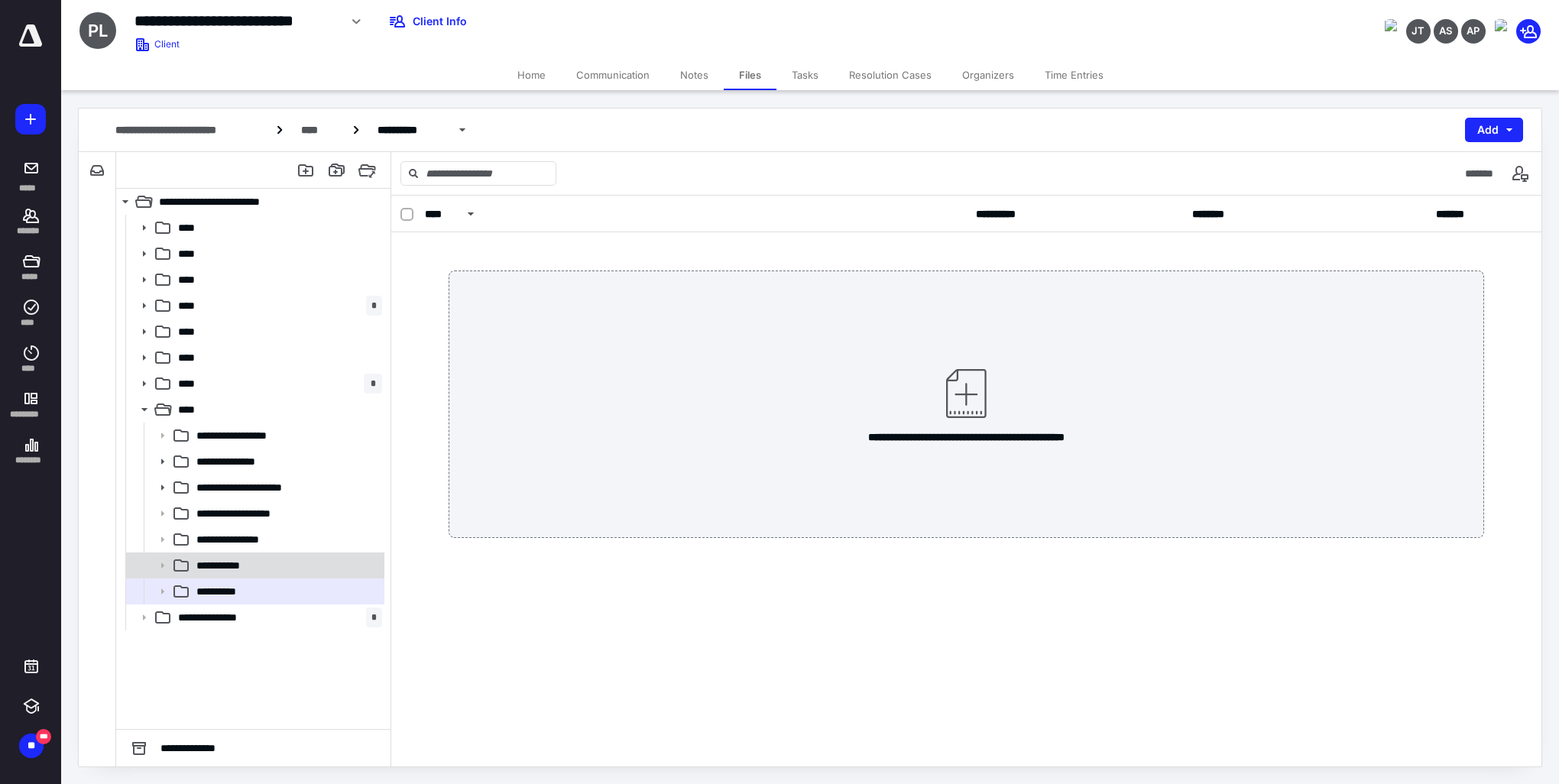 click on "**********" at bounding box center (226, 565) 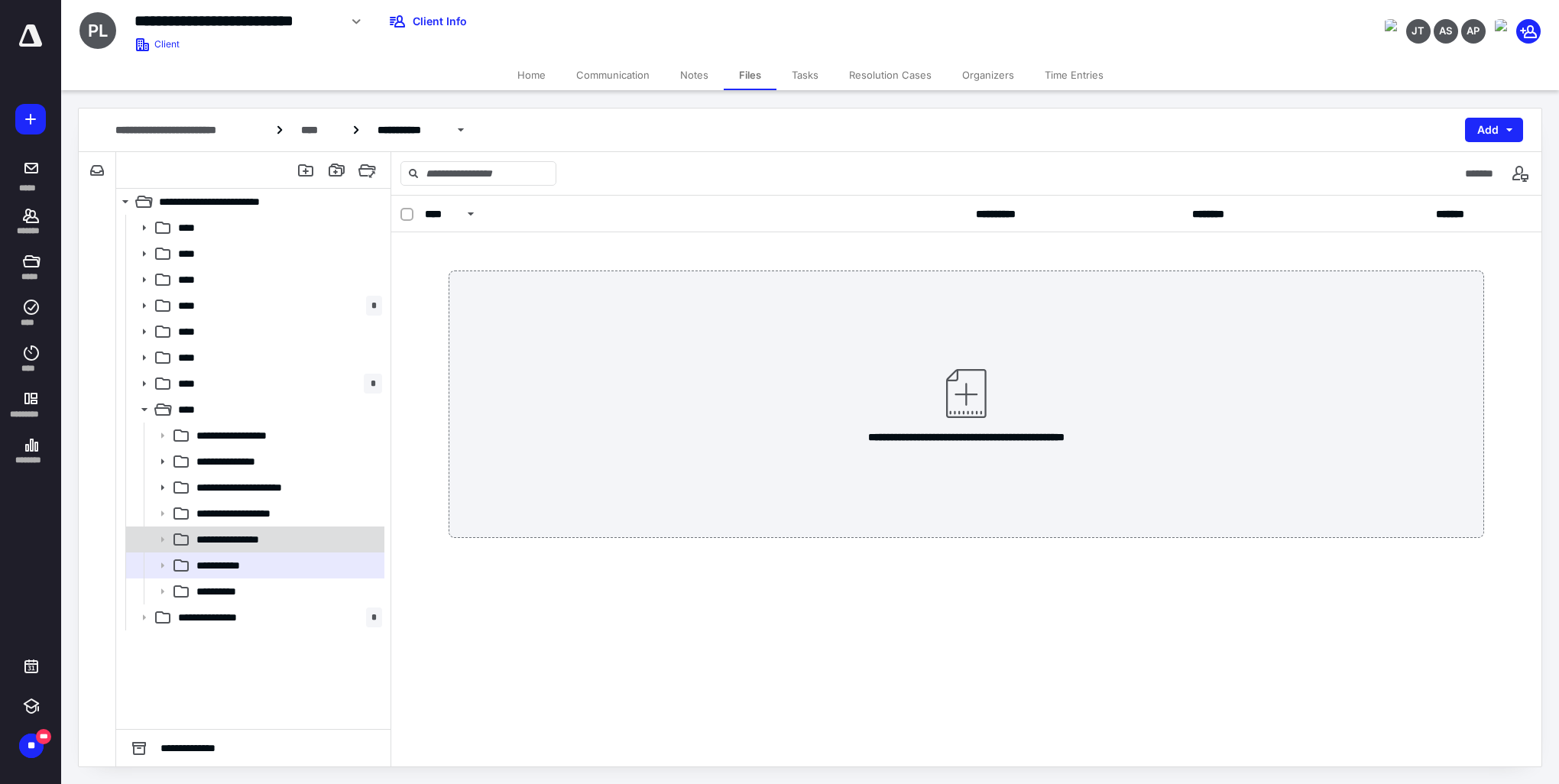 click on "**********" at bounding box center [245, 539] 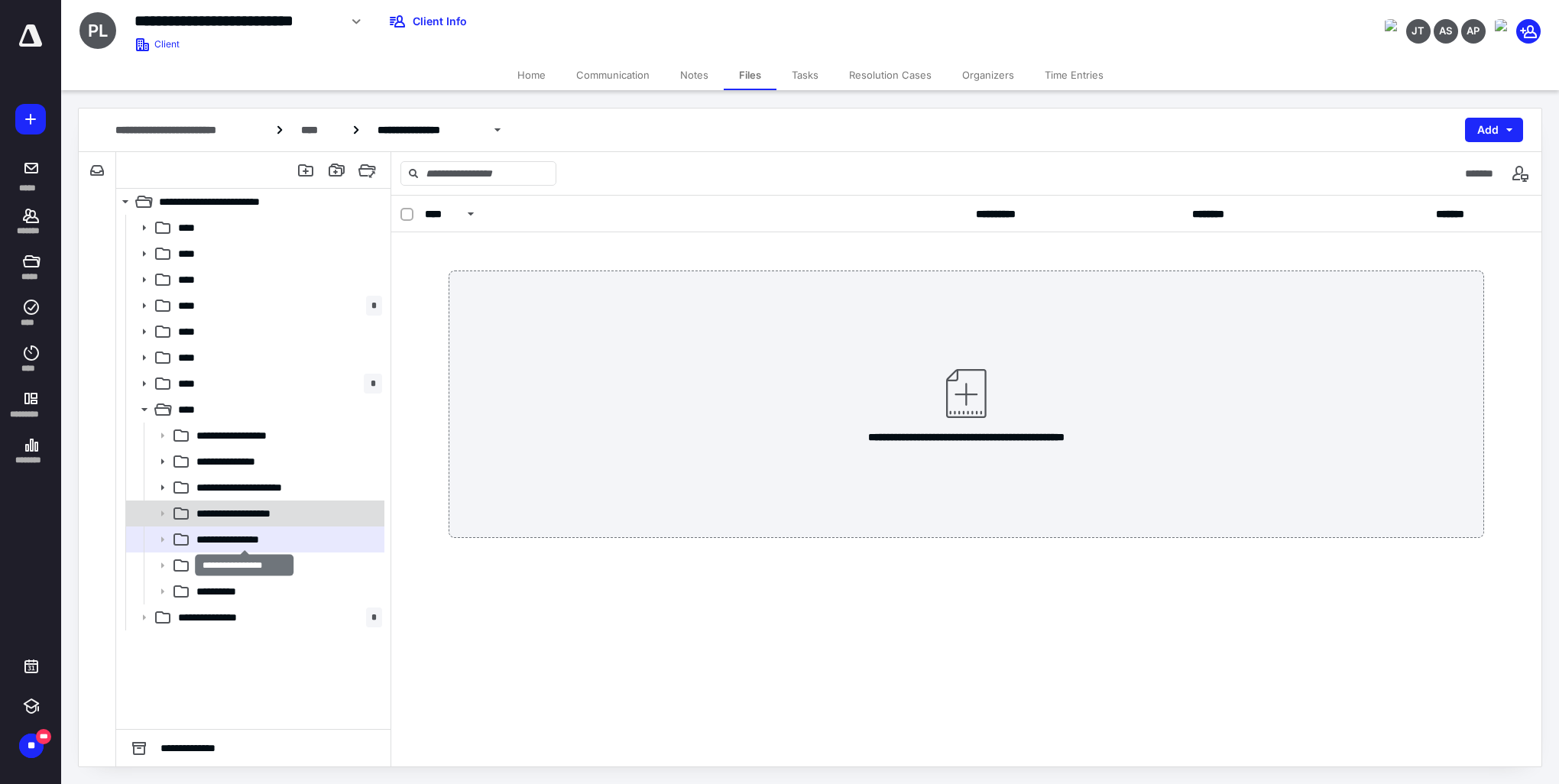 click on "**********" at bounding box center (246, 513) 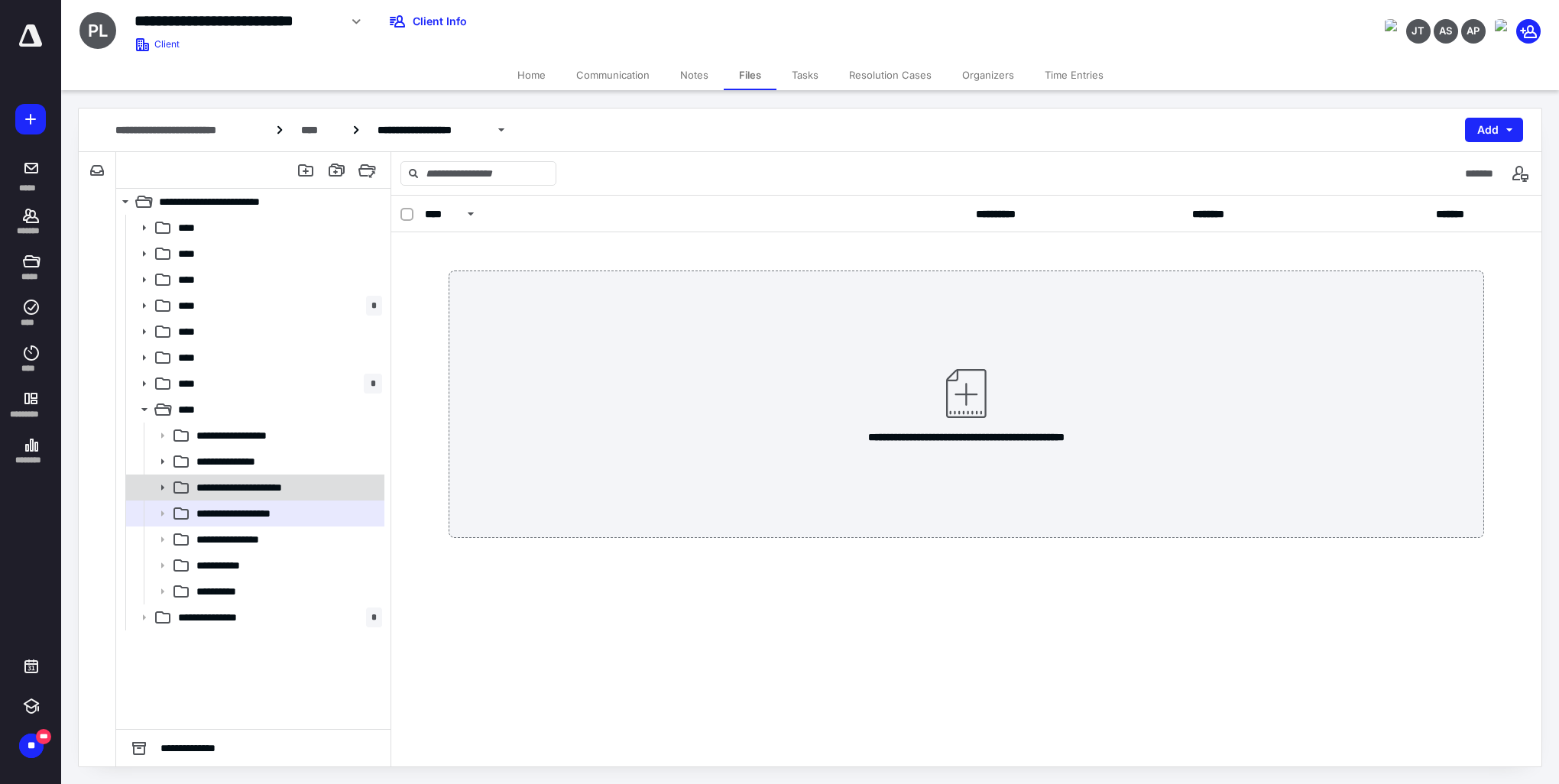 click on "**********" at bounding box center [255, 488] 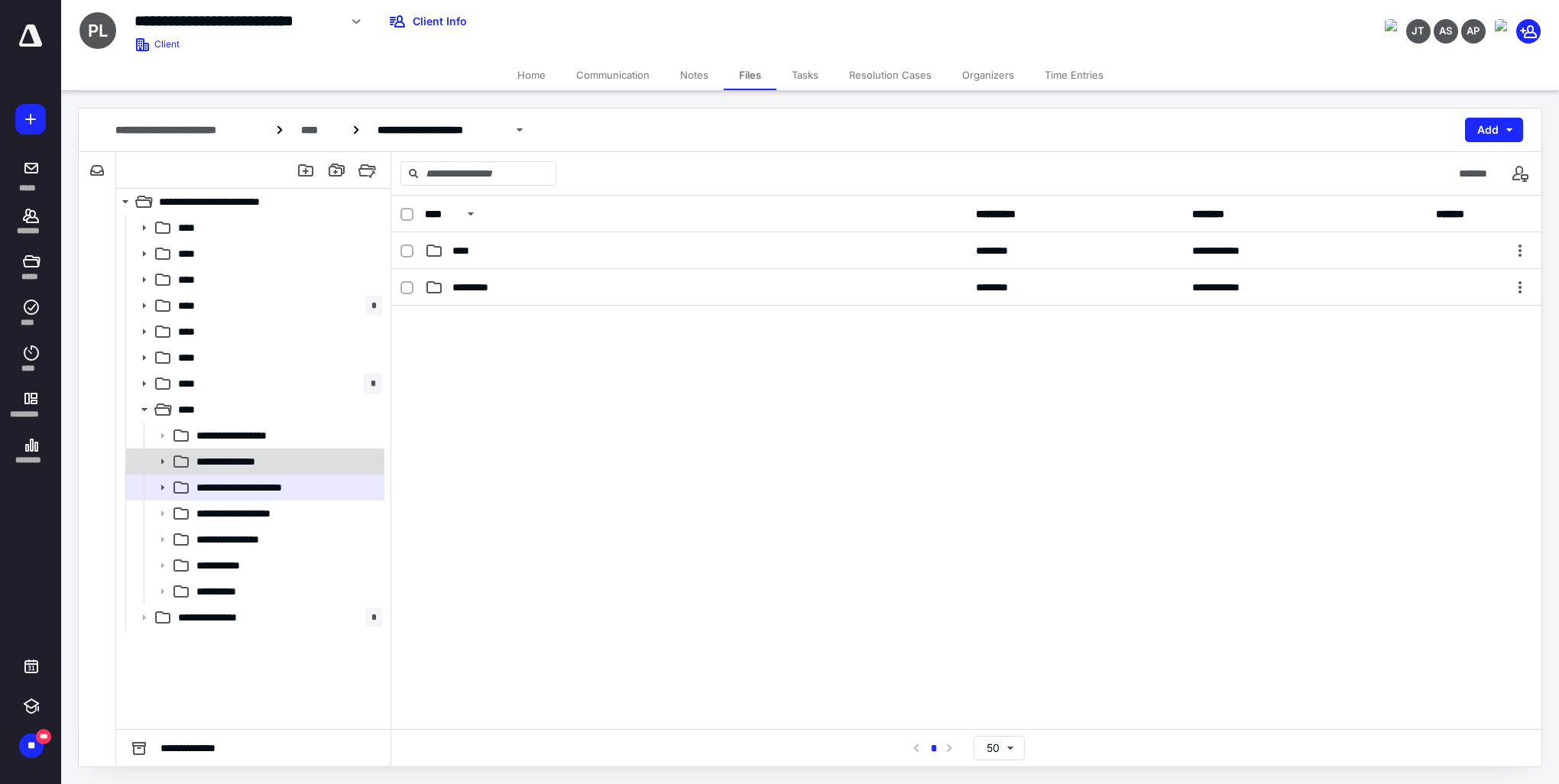 click on "**********" at bounding box center (239, 462) 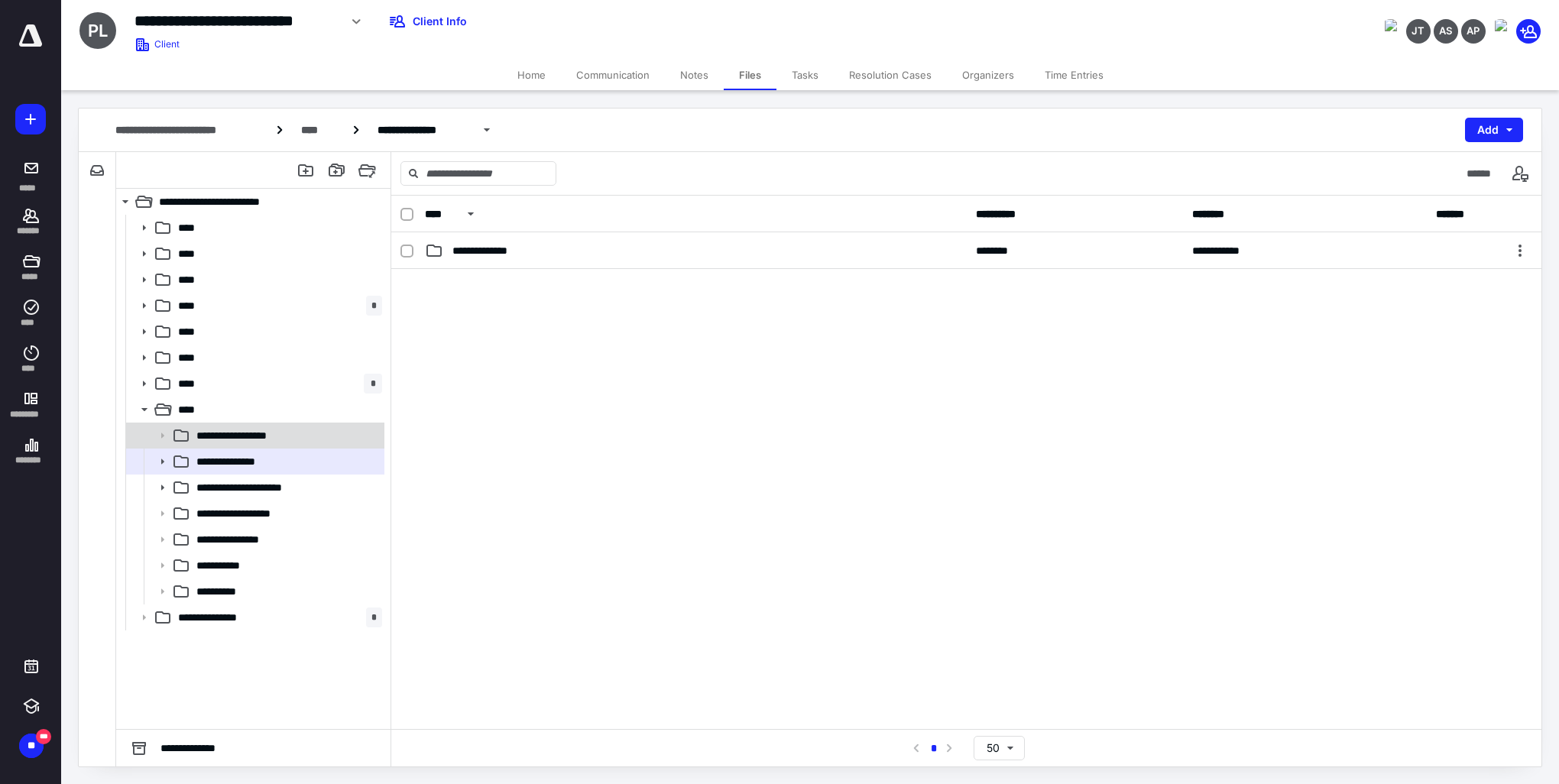 click on "**********" at bounding box center [254, 436] 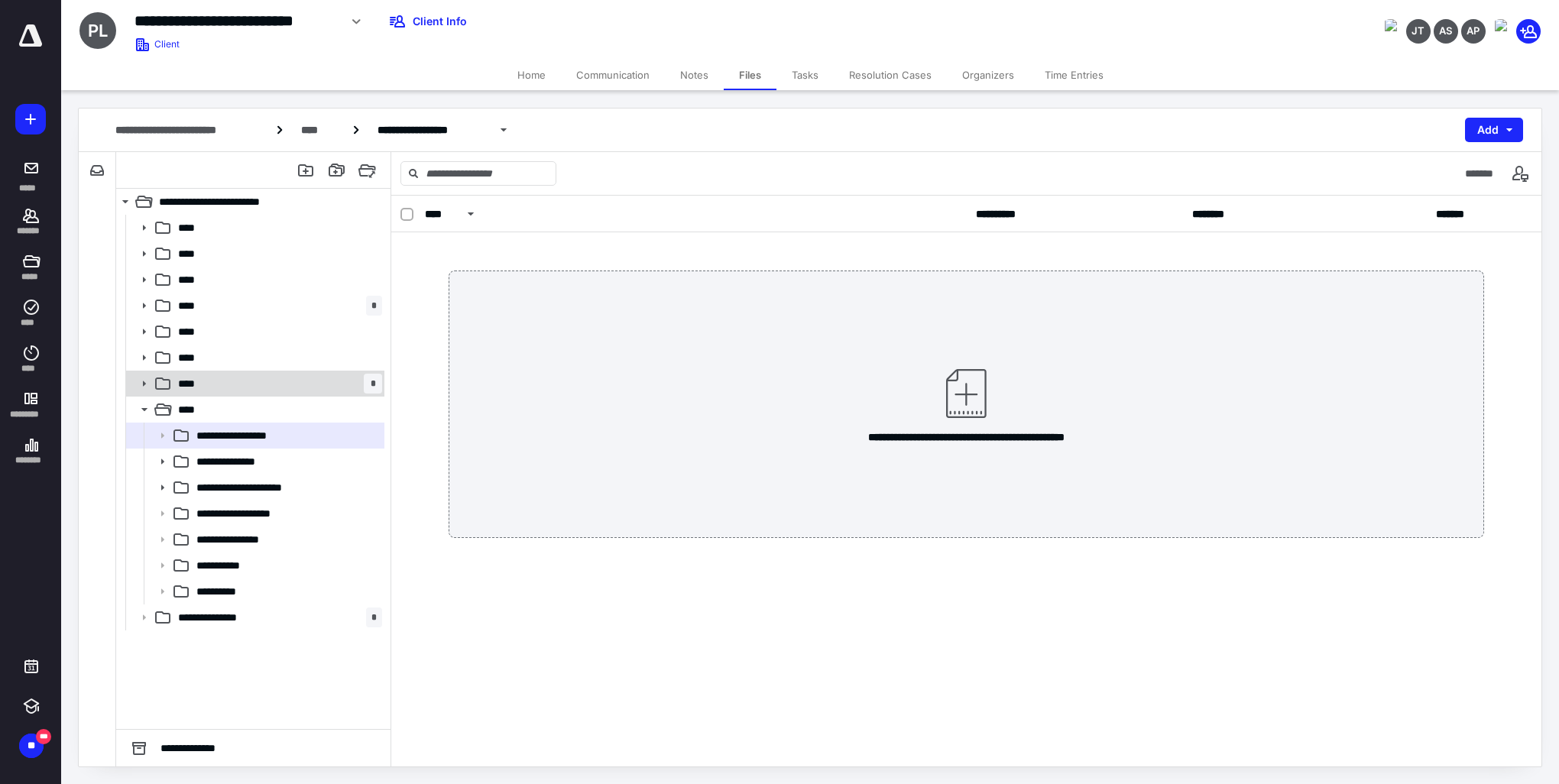 click on "**** *" at bounding box center [254, 384] 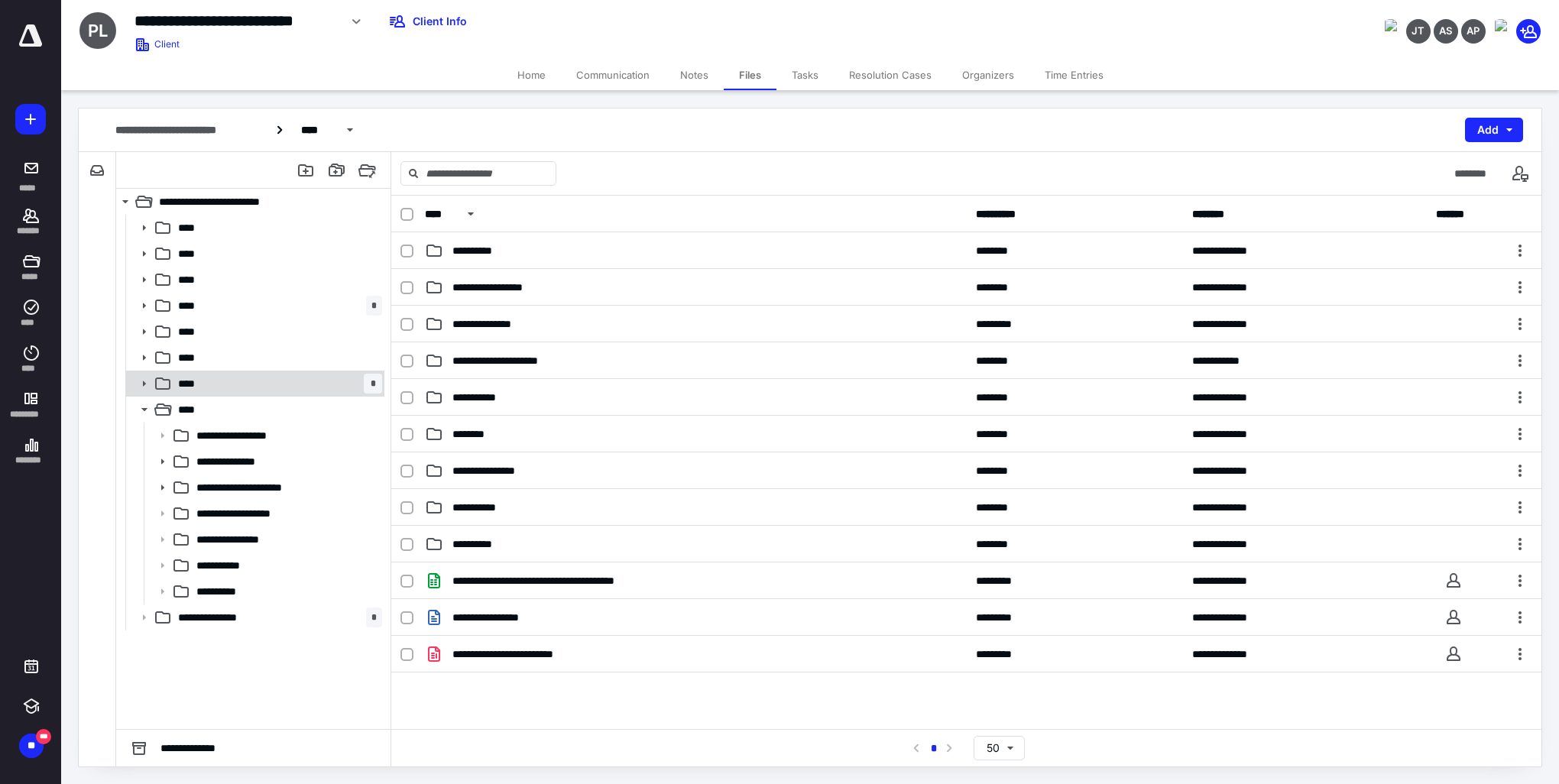 click 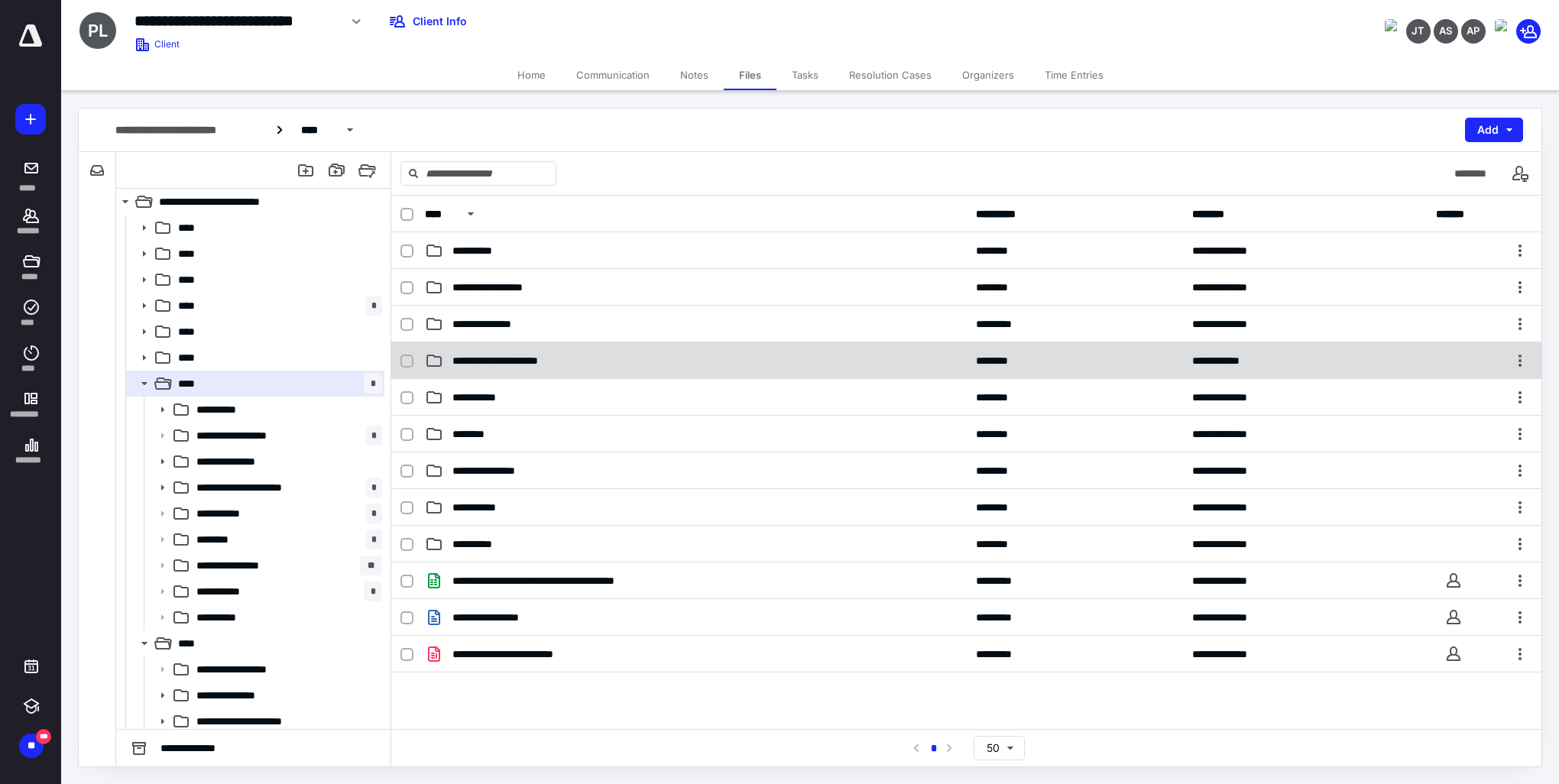click on "**********" at bounding box center (695, 361) 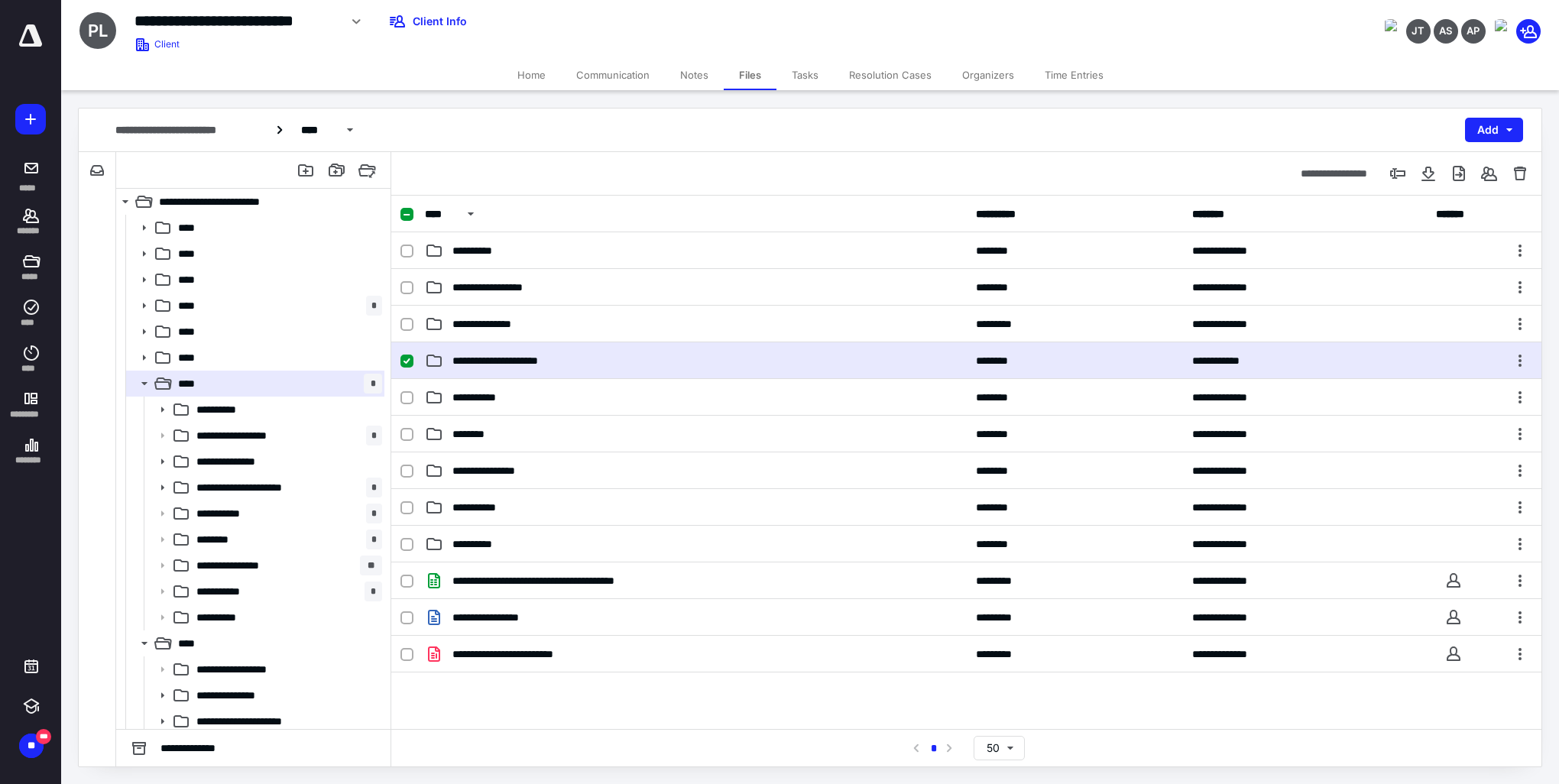 click on "**********" at bounding box center [695, 361] 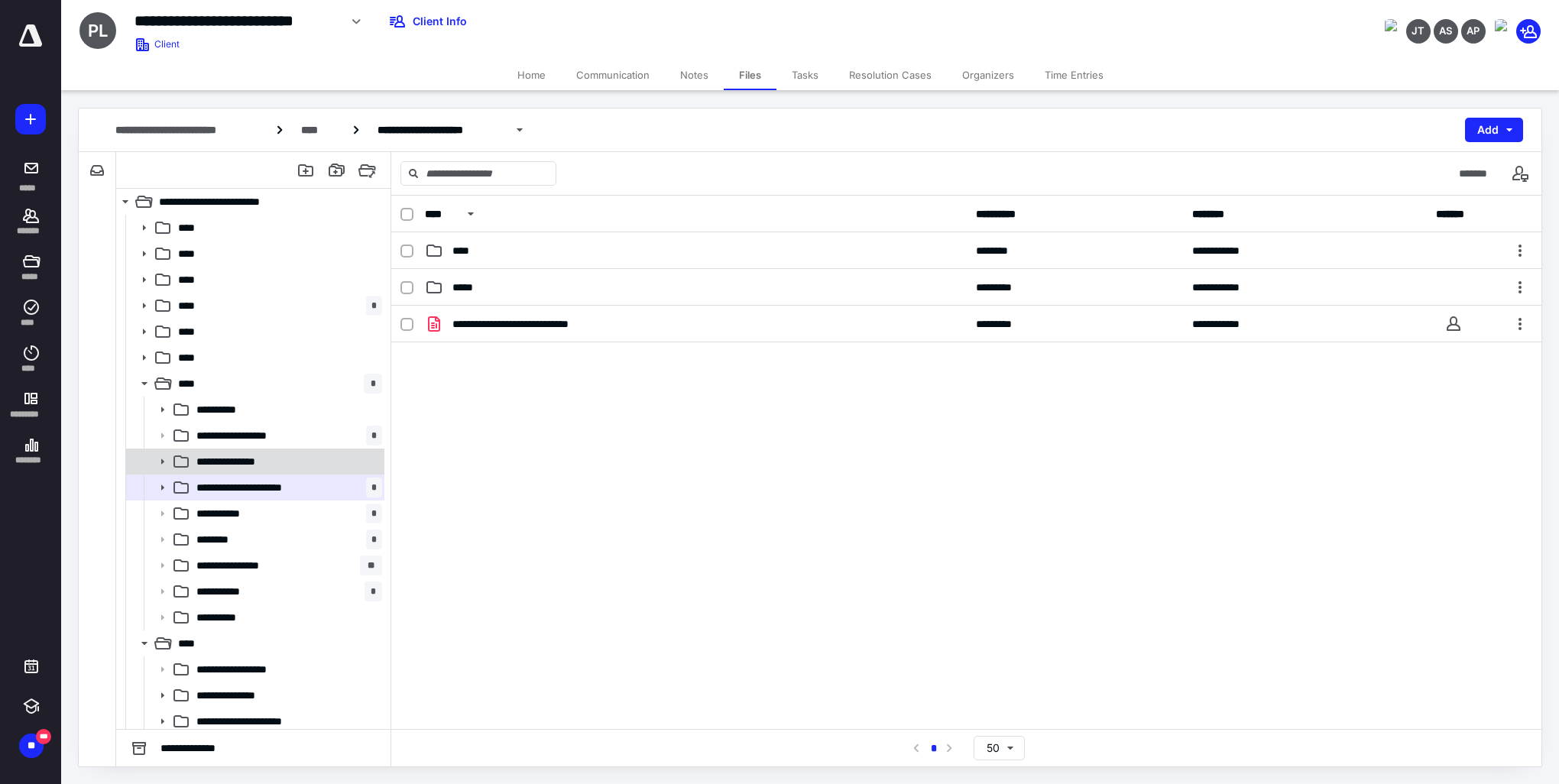 click on "**********" at bounding box center (286, 462) 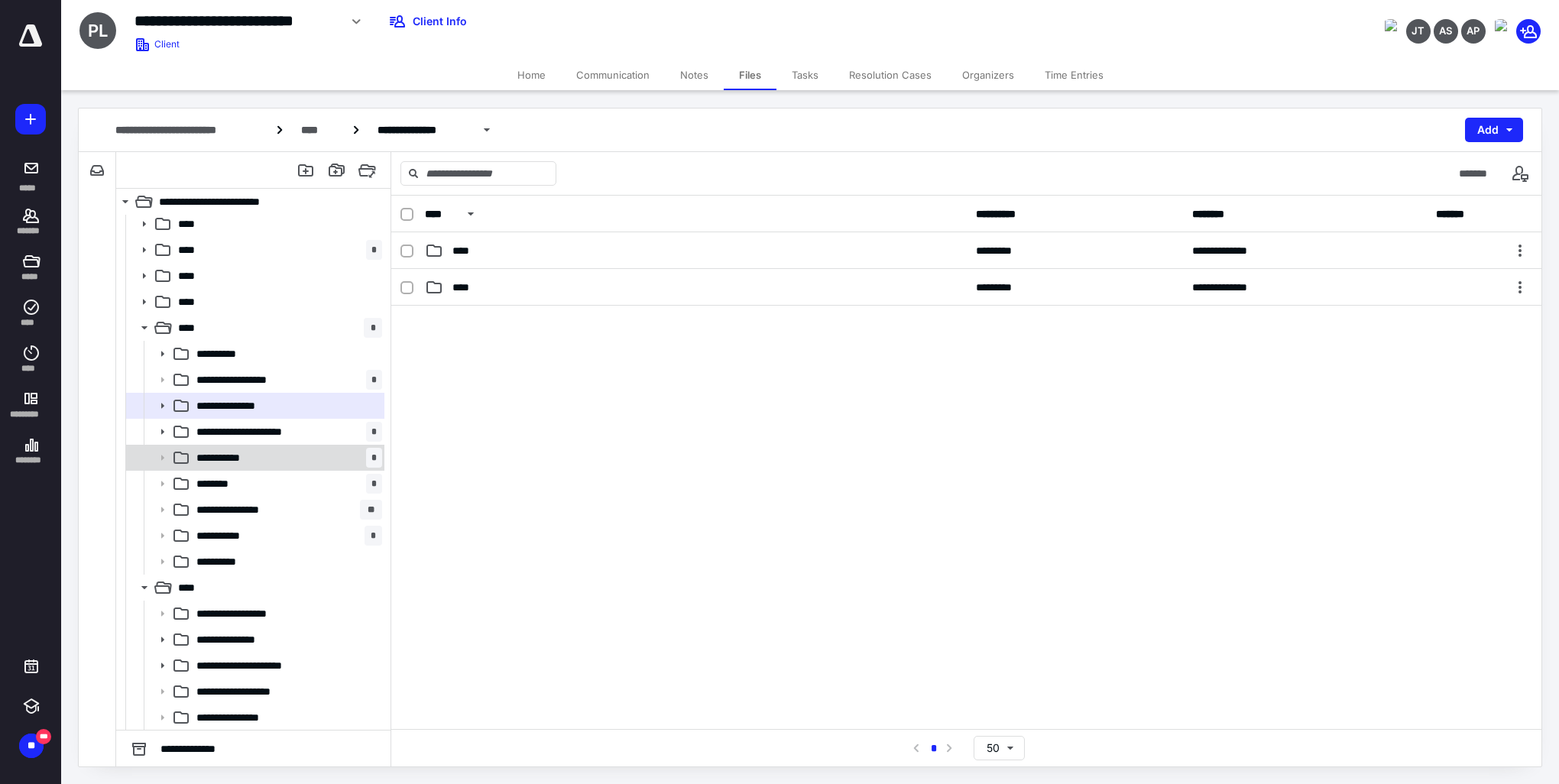 scroll, scrollTop: 134, scrollLeft: 0, axis: vertical 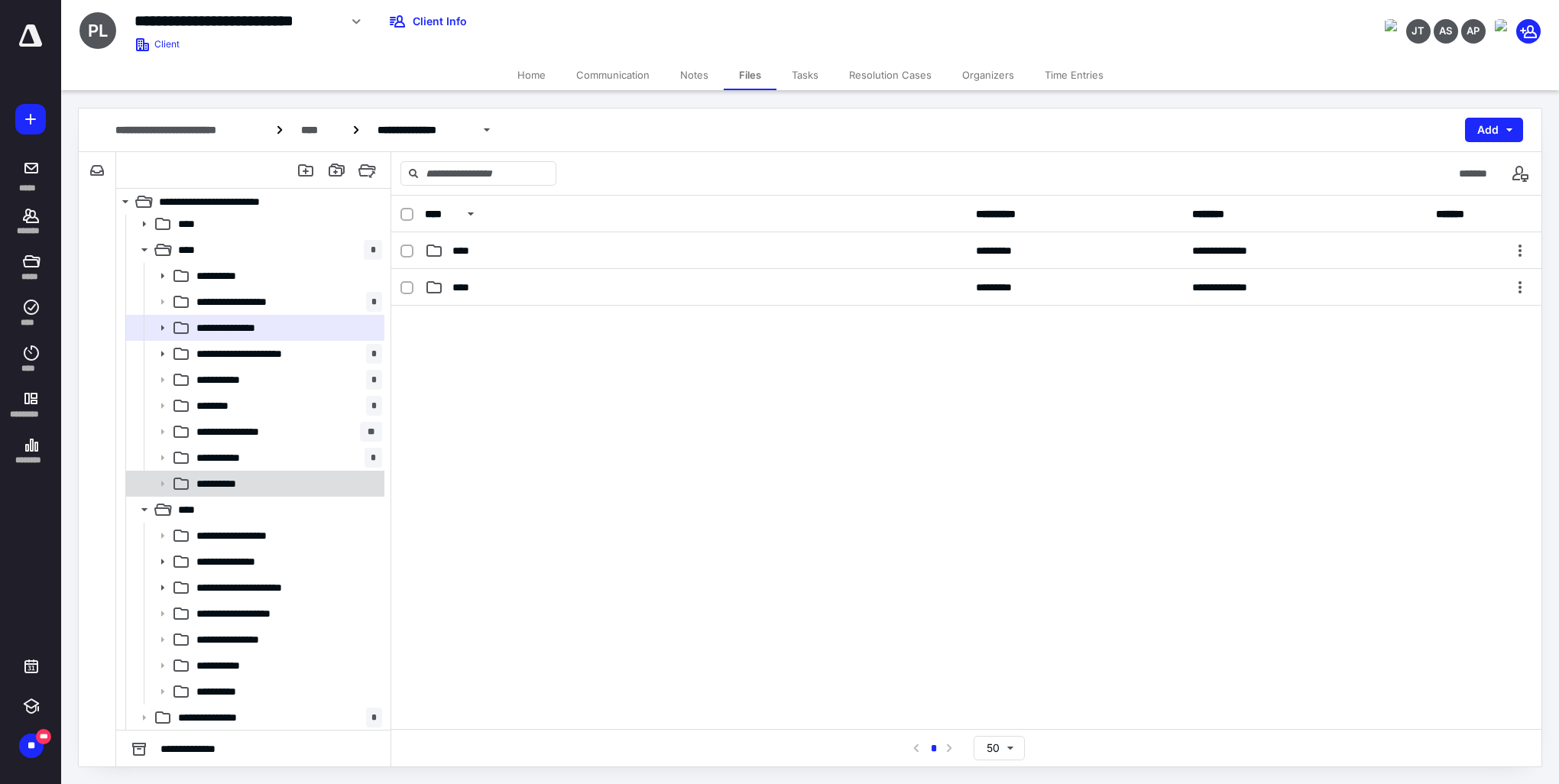 click on "**********" at bounding box center [286, 484] 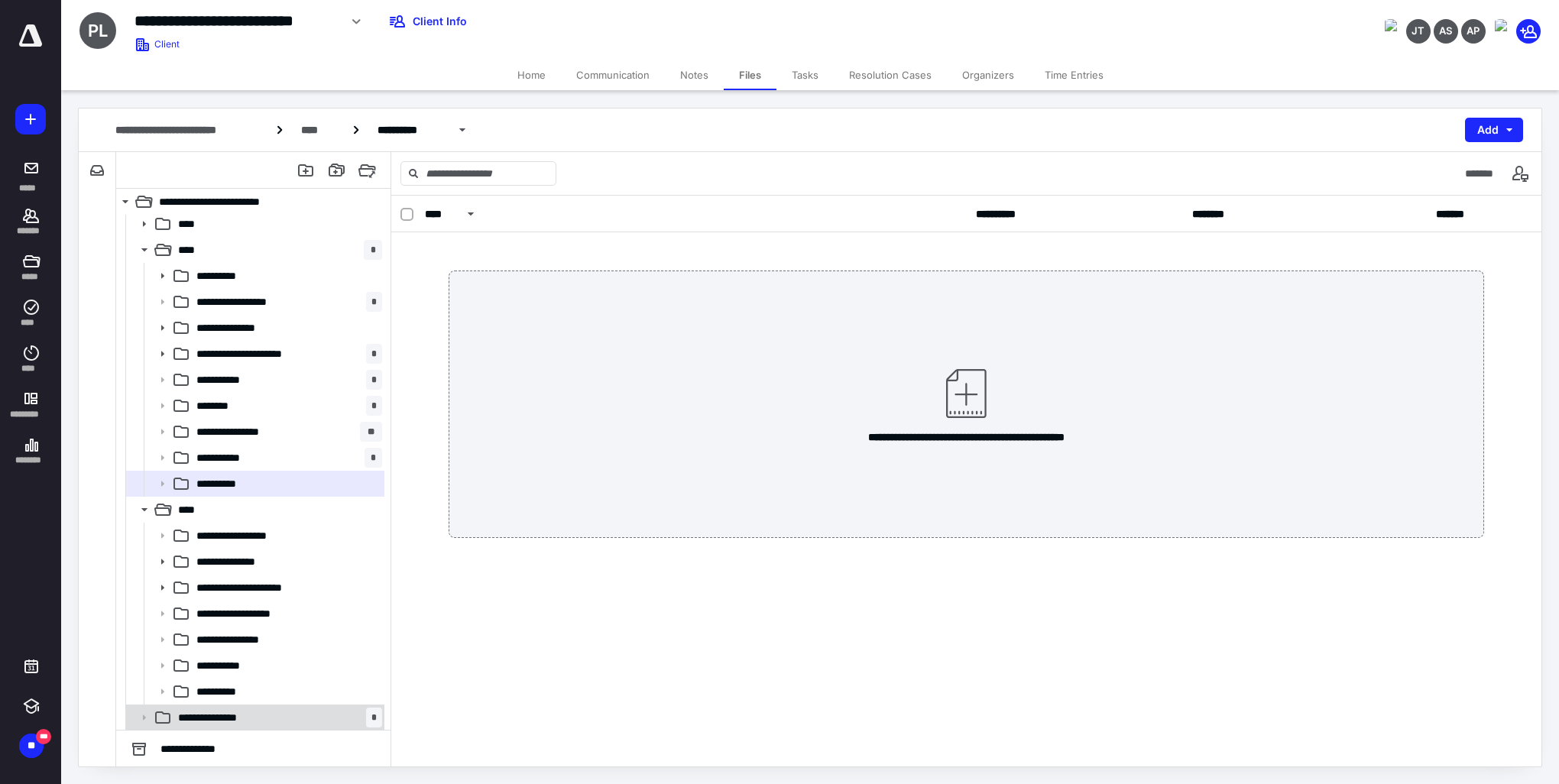 click on "**********" at bounding box center (277, 718) 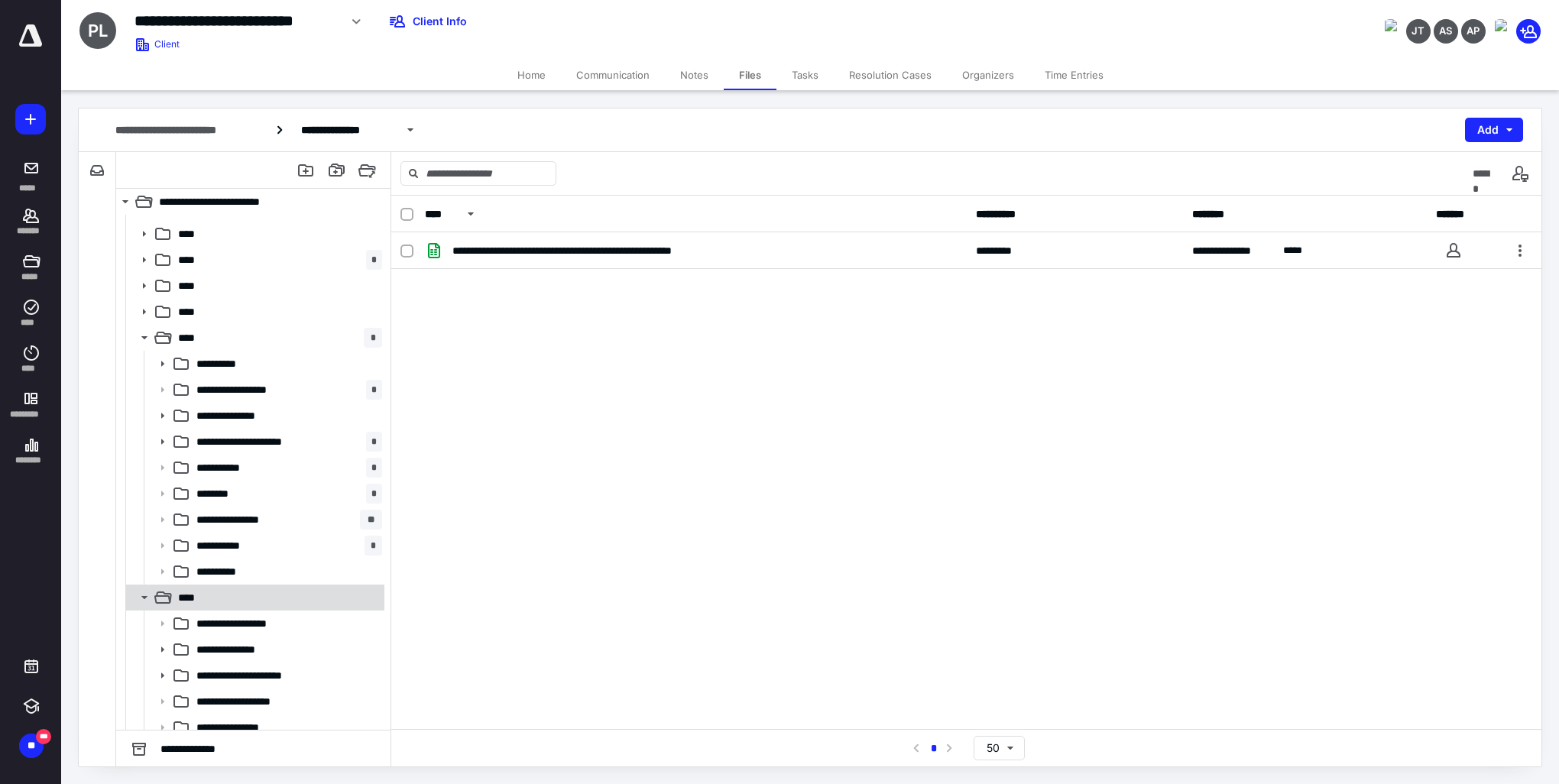 scroll, scrollTop: 0, scrollLeft: 0, axis: both 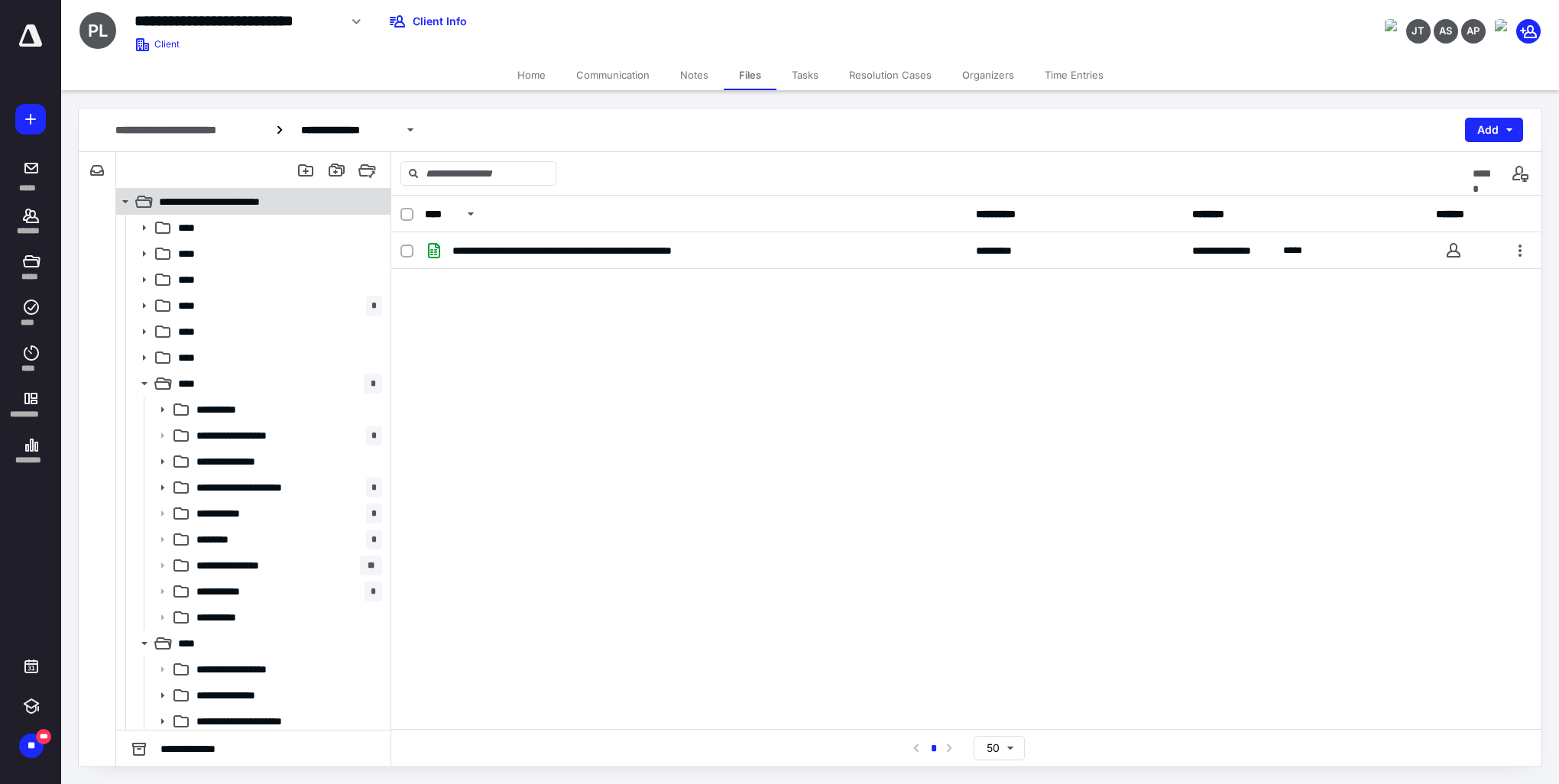 click on "**********" at bounding box center [245, 202] 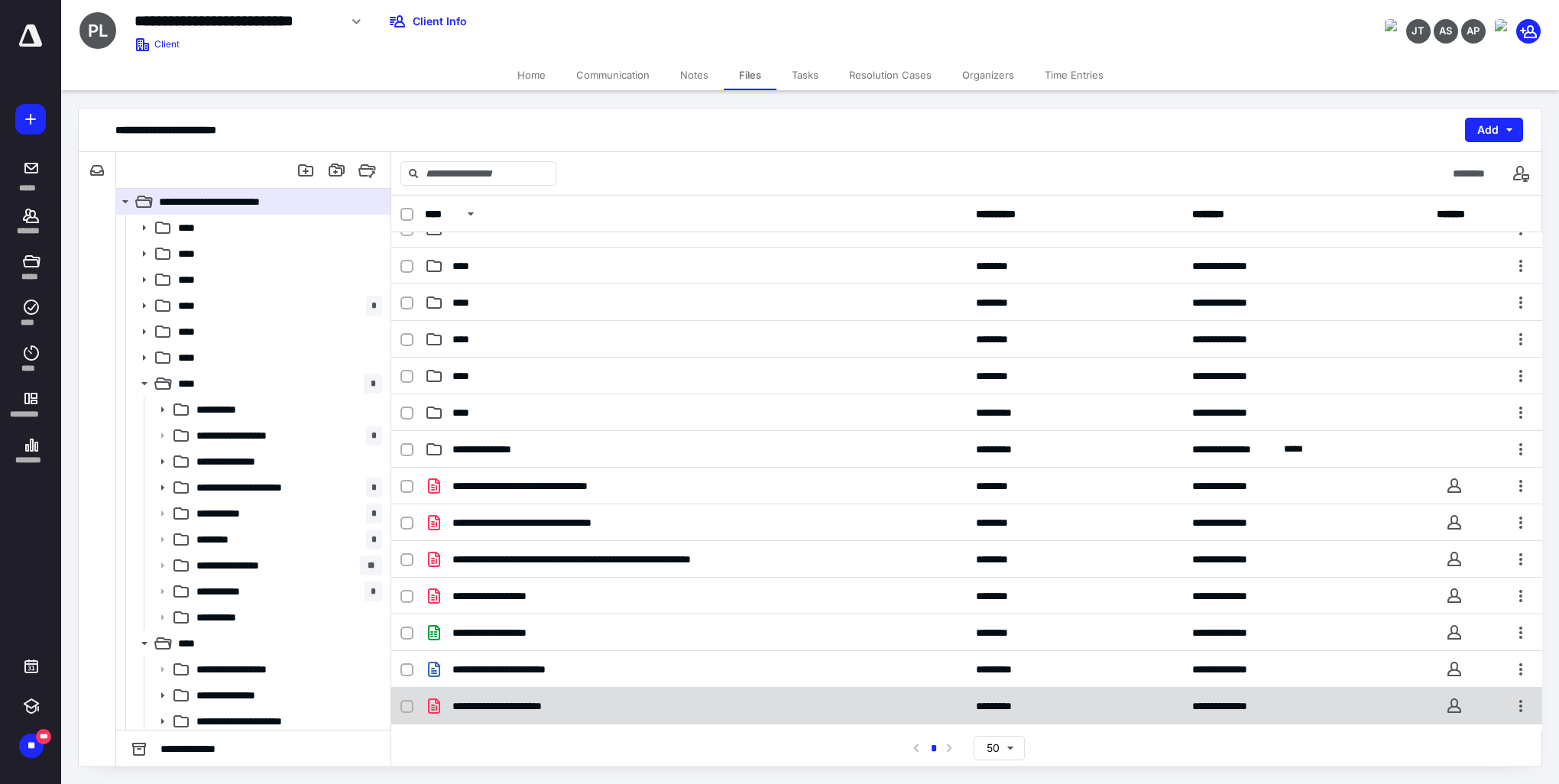 scroll, scrollTop: 0, scrollLeft: 0, axis: both 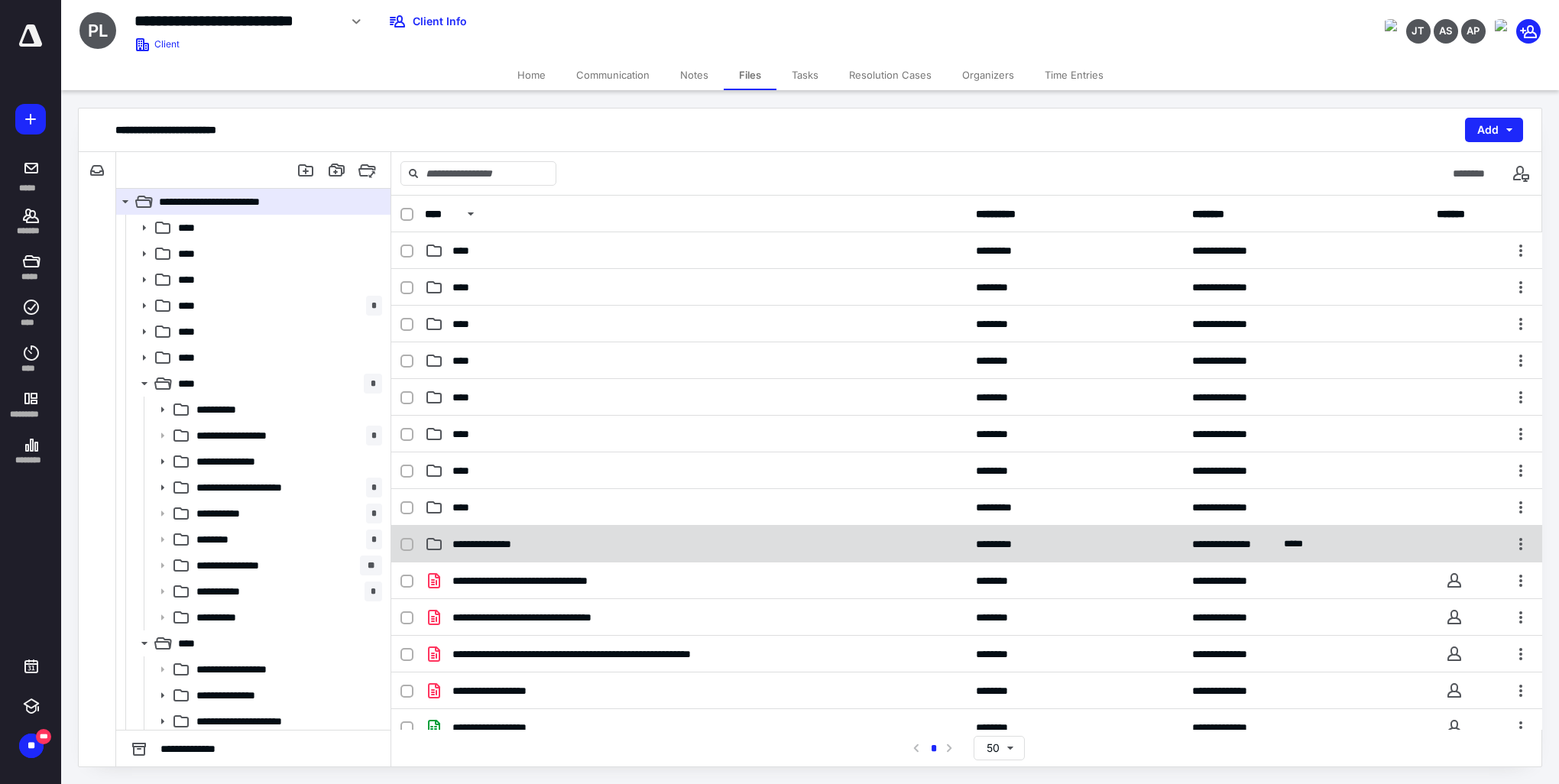 click on "**********" at bounding box center [695, 544] 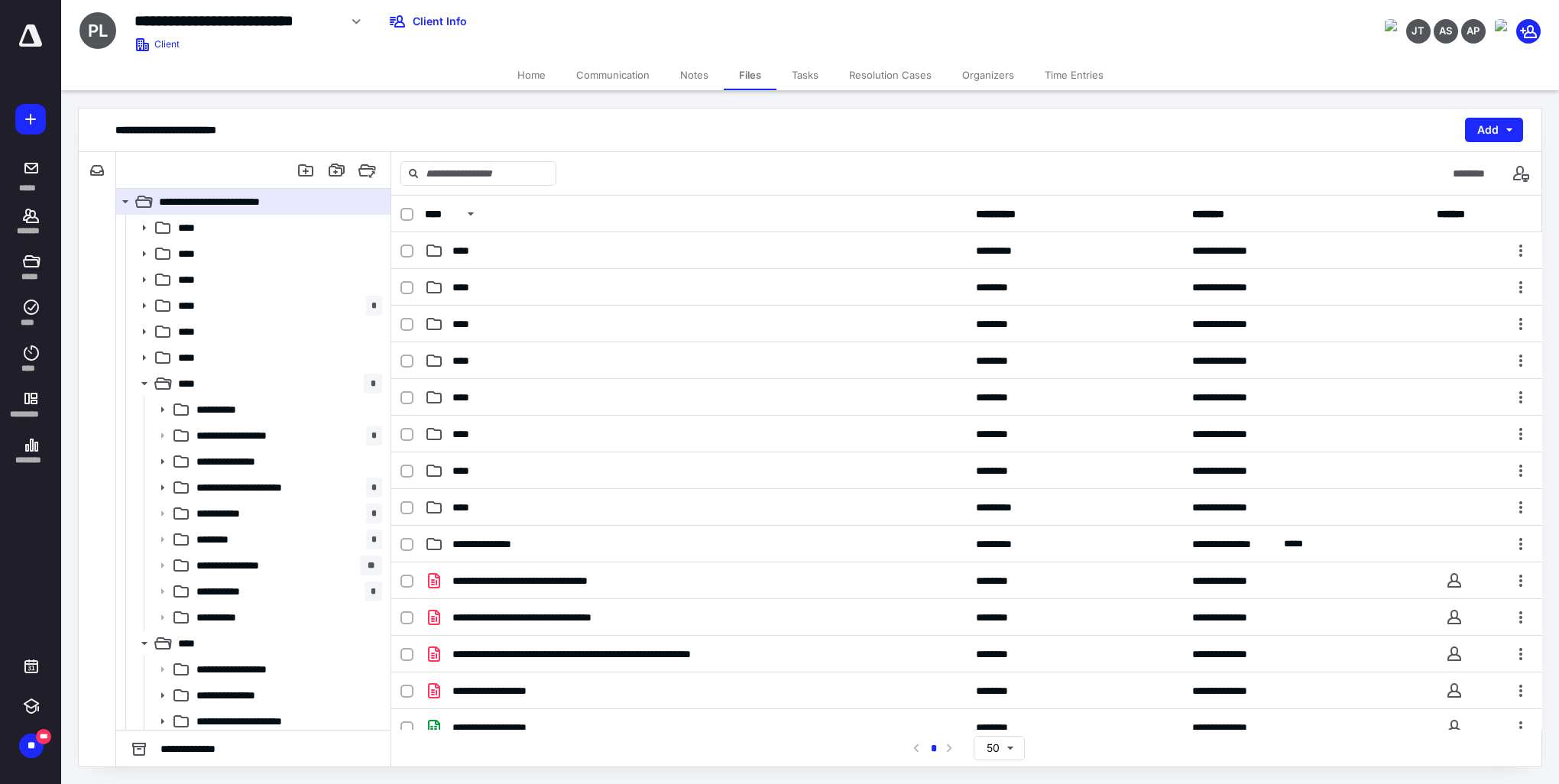 click on "**********" at bounding box center [967, 544] 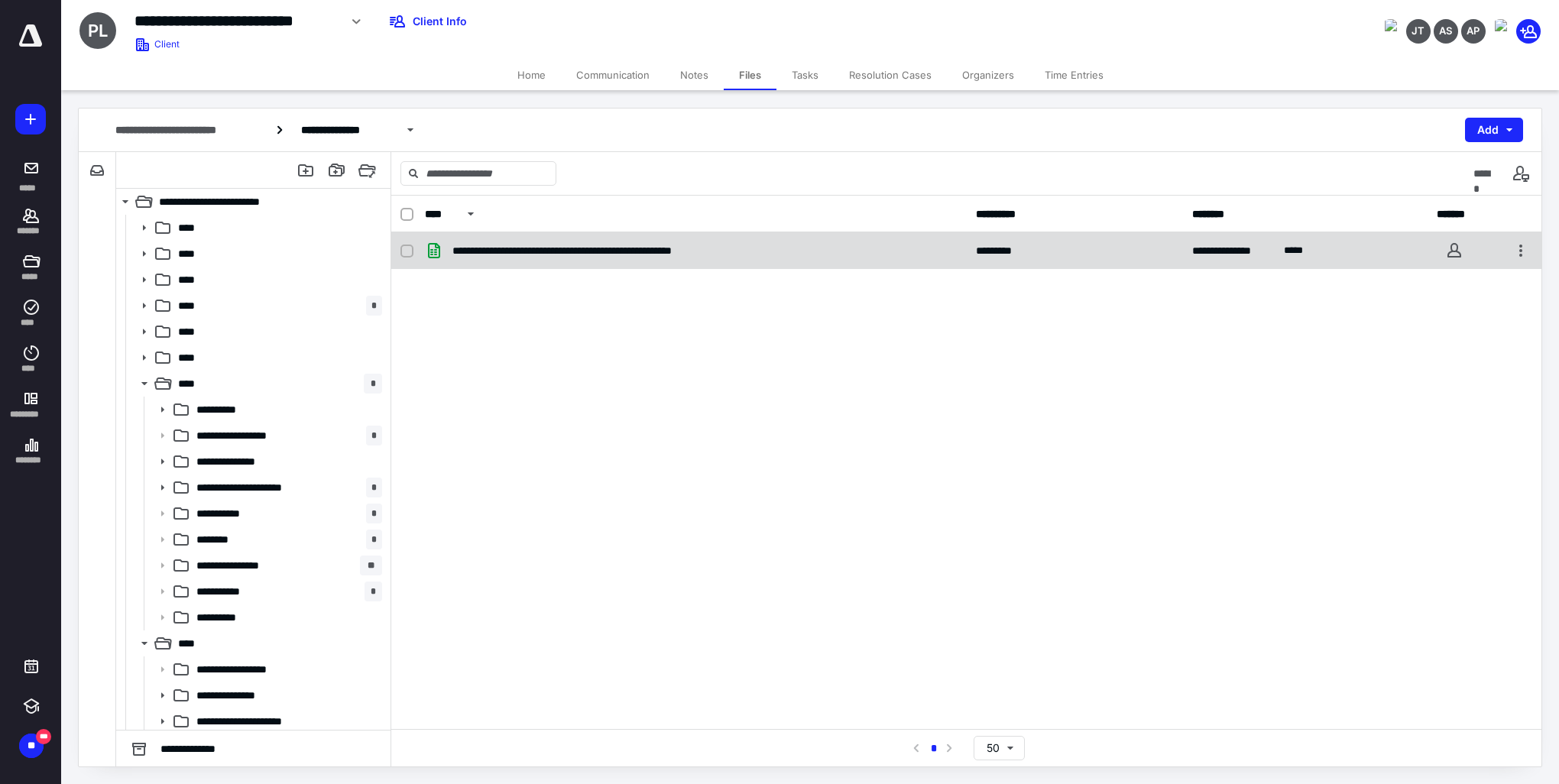 click on "**********" at bounding box center (695, 251) 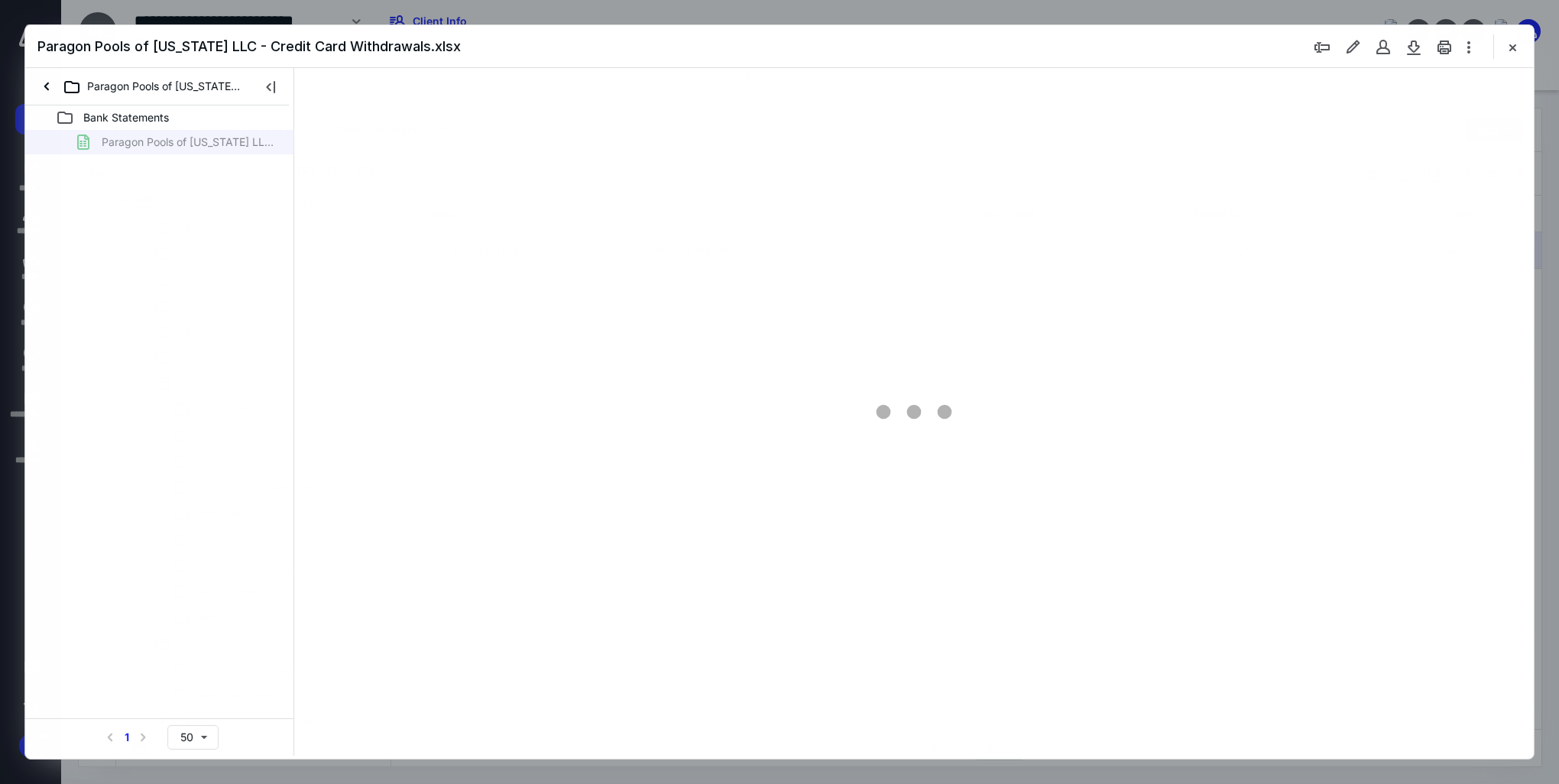 scroll, scrollTop: 0, scrollLeft: 0, axis: both 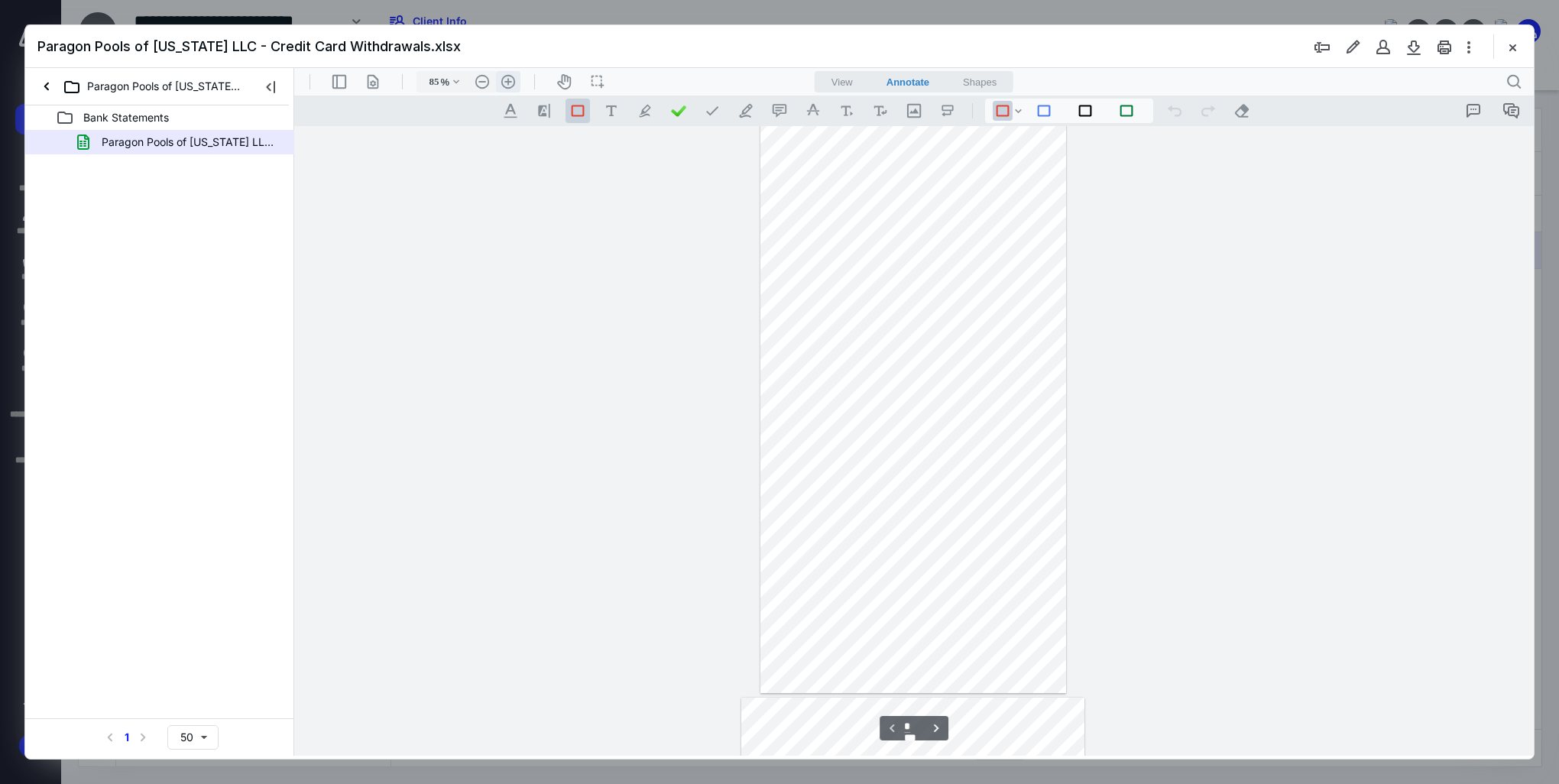 click on ".cls-1{fill:#abb0c4;} icon - header - zoom - in - line" at bounding box center (508, 82) 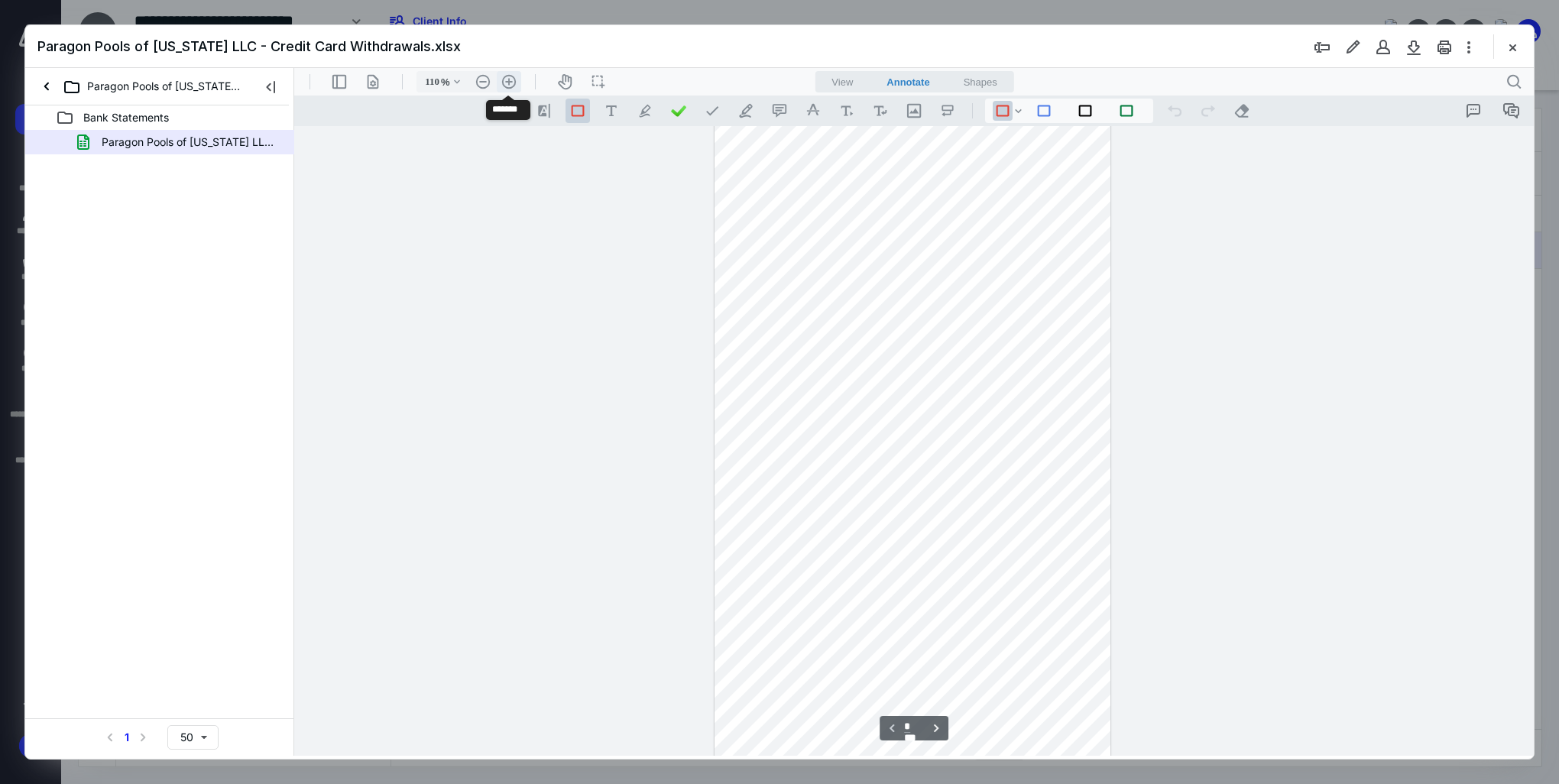 click on ".cls-1{fill:#abb0c4;} icon - header - zoom - in - line" at bounding box center (509, 82) 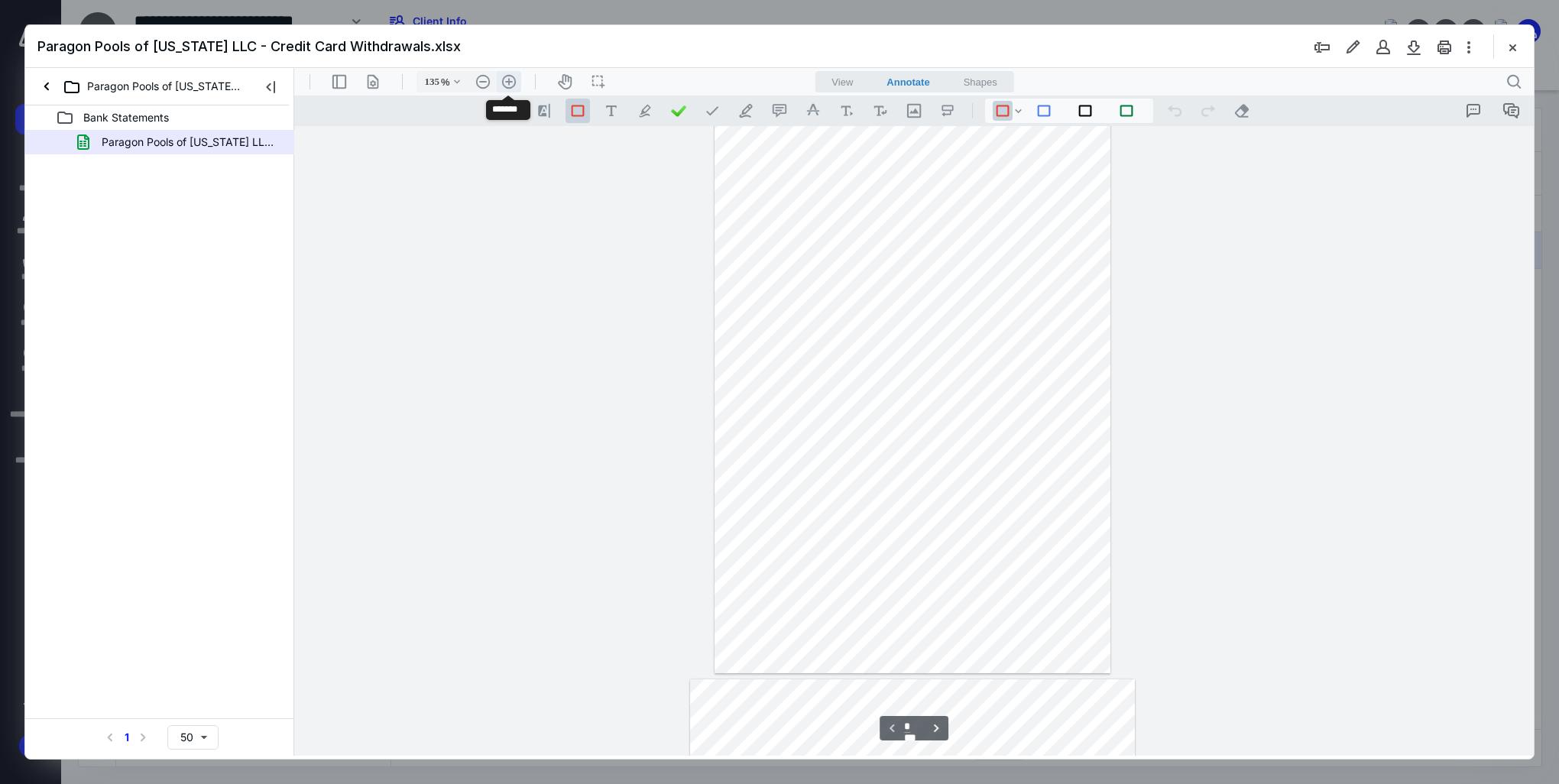 click on ".cls-1{fill:#abb0c4;} icon - header - zoom - in - line" at bounding box center [509, 82] 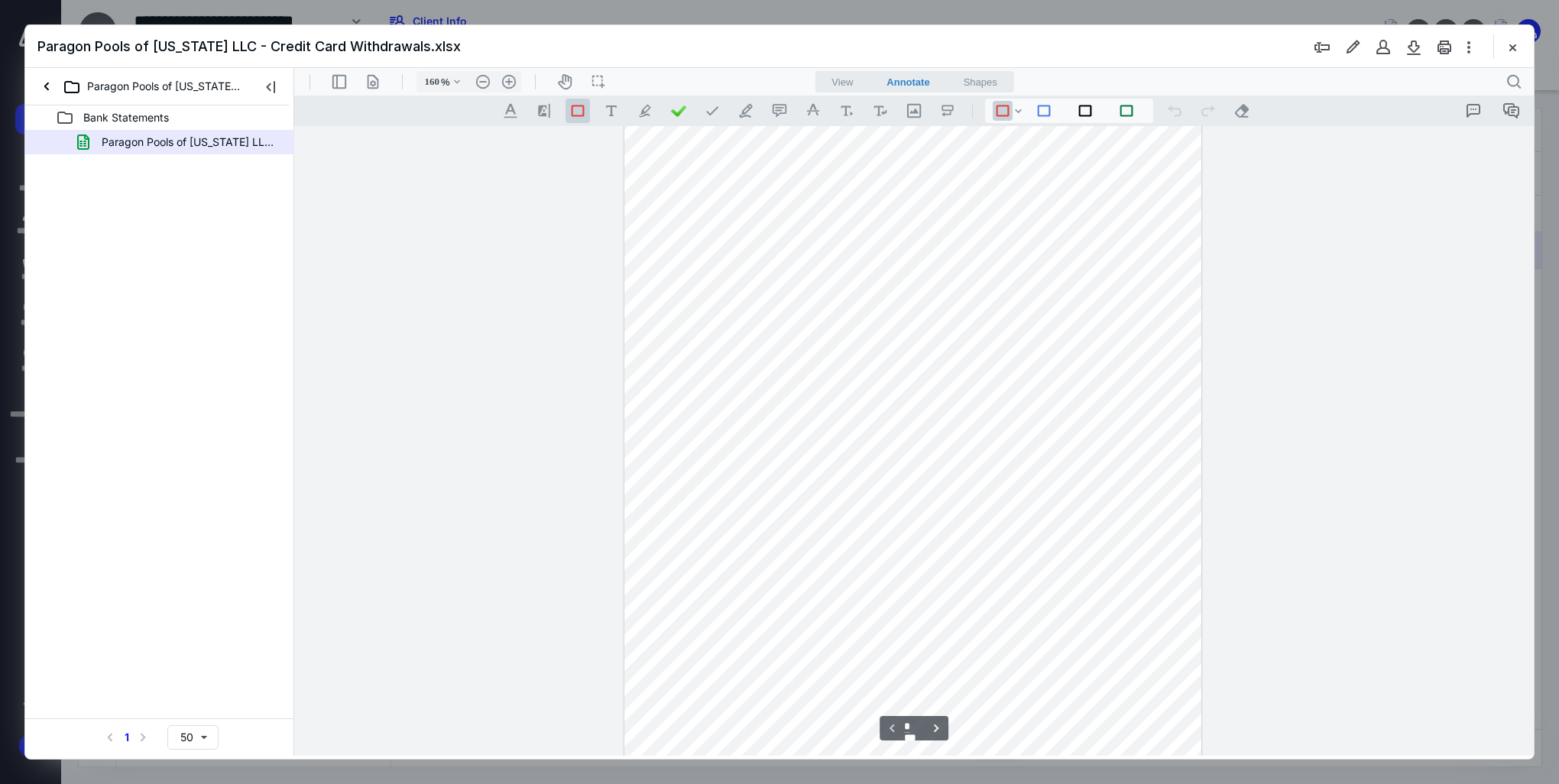 scroll, scrollTop: 0, scrollLeft: 0, axis: both 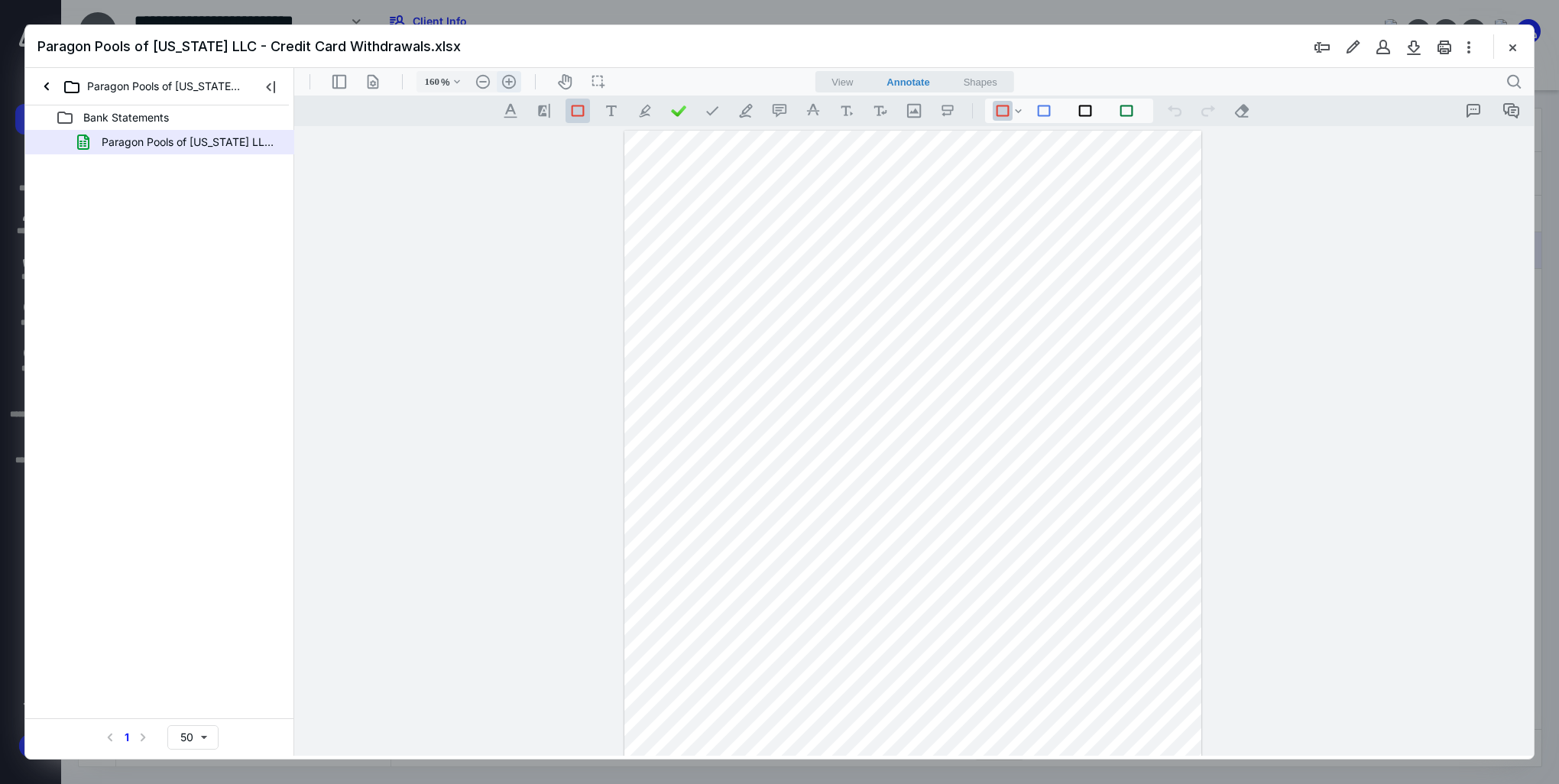 click on ".cls-1{fill:#abb0c4;} icon - header - zoom - in - line" at bounding box center [509, 82] 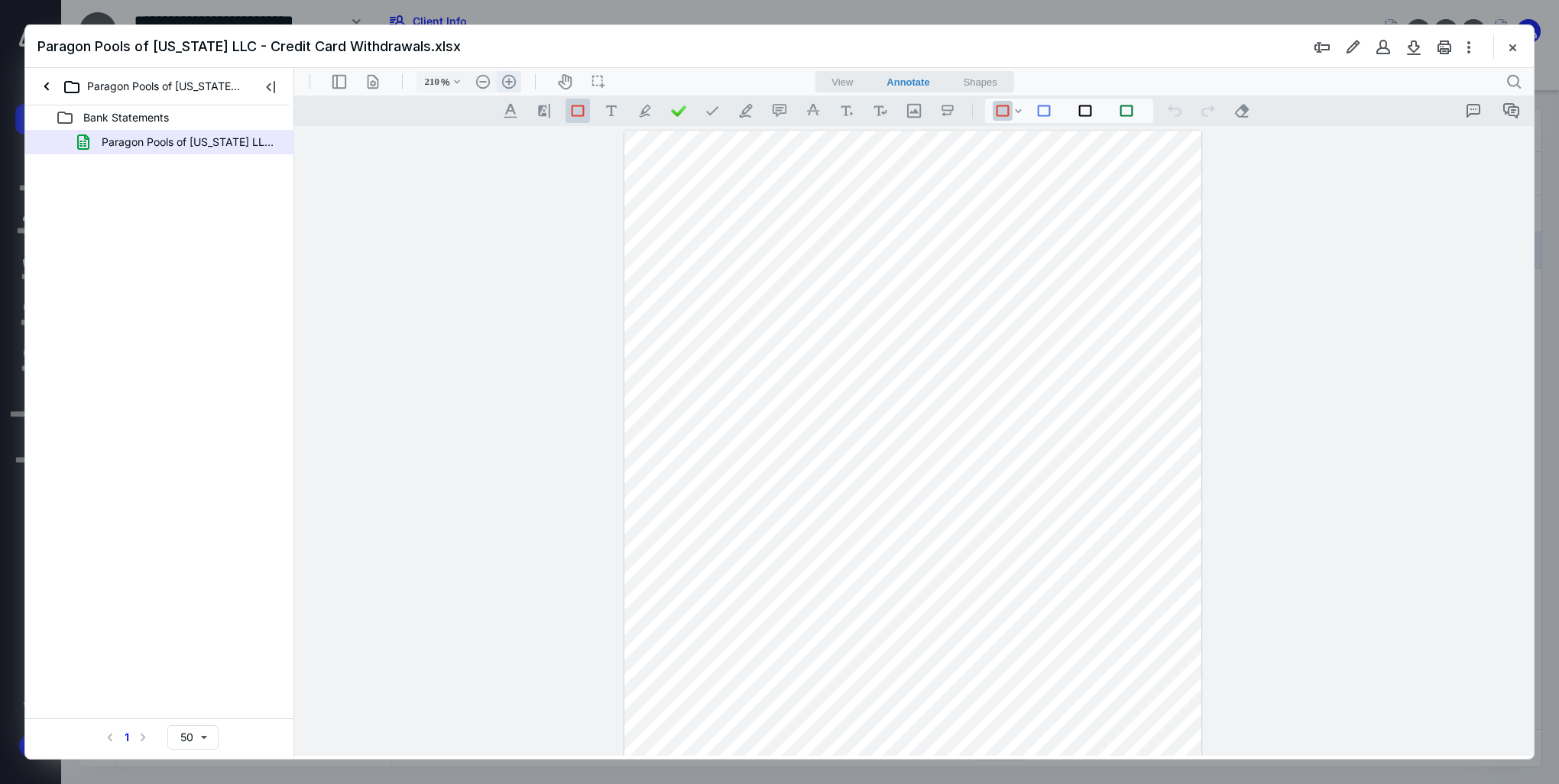 scroll, scrollTop: 89, scrollLeft: 0, axis: vertical 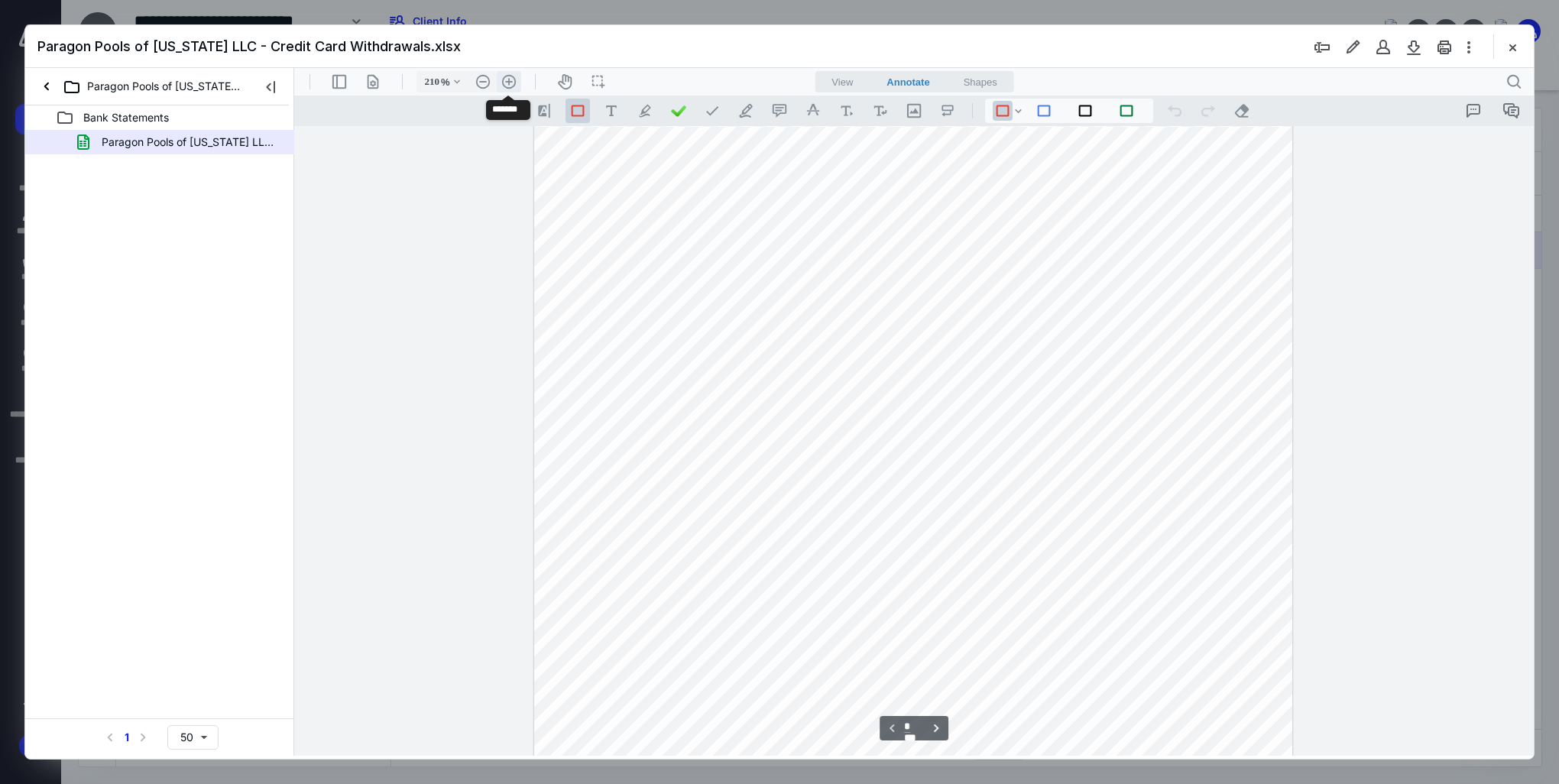 click on ".cls-1{fill:#abb0c4;} icon - header - zoom - in - line" at bounding box center [509, 82] 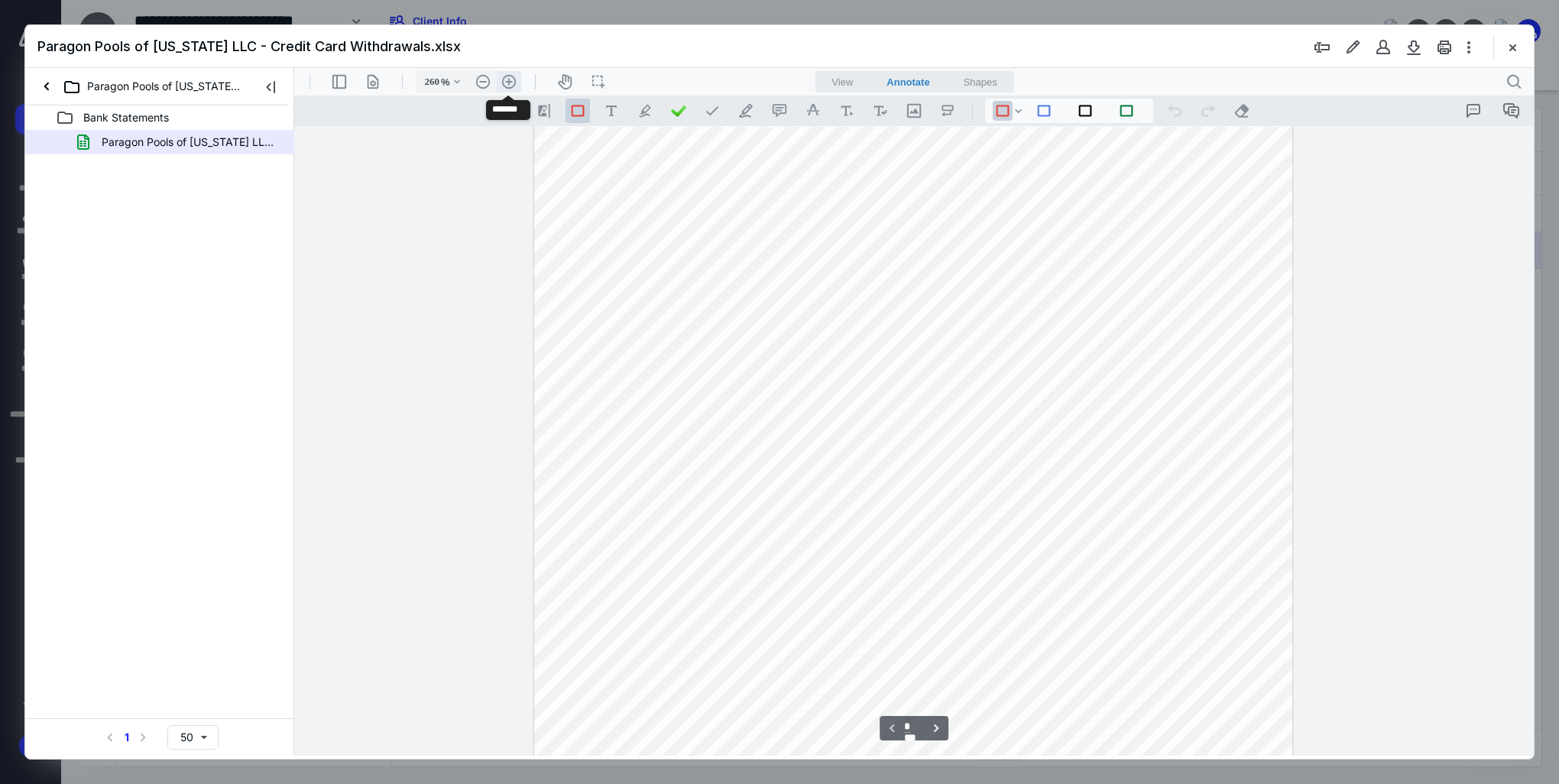 scroll, scrollTop: 180, scrollLeft: 13, axis: both 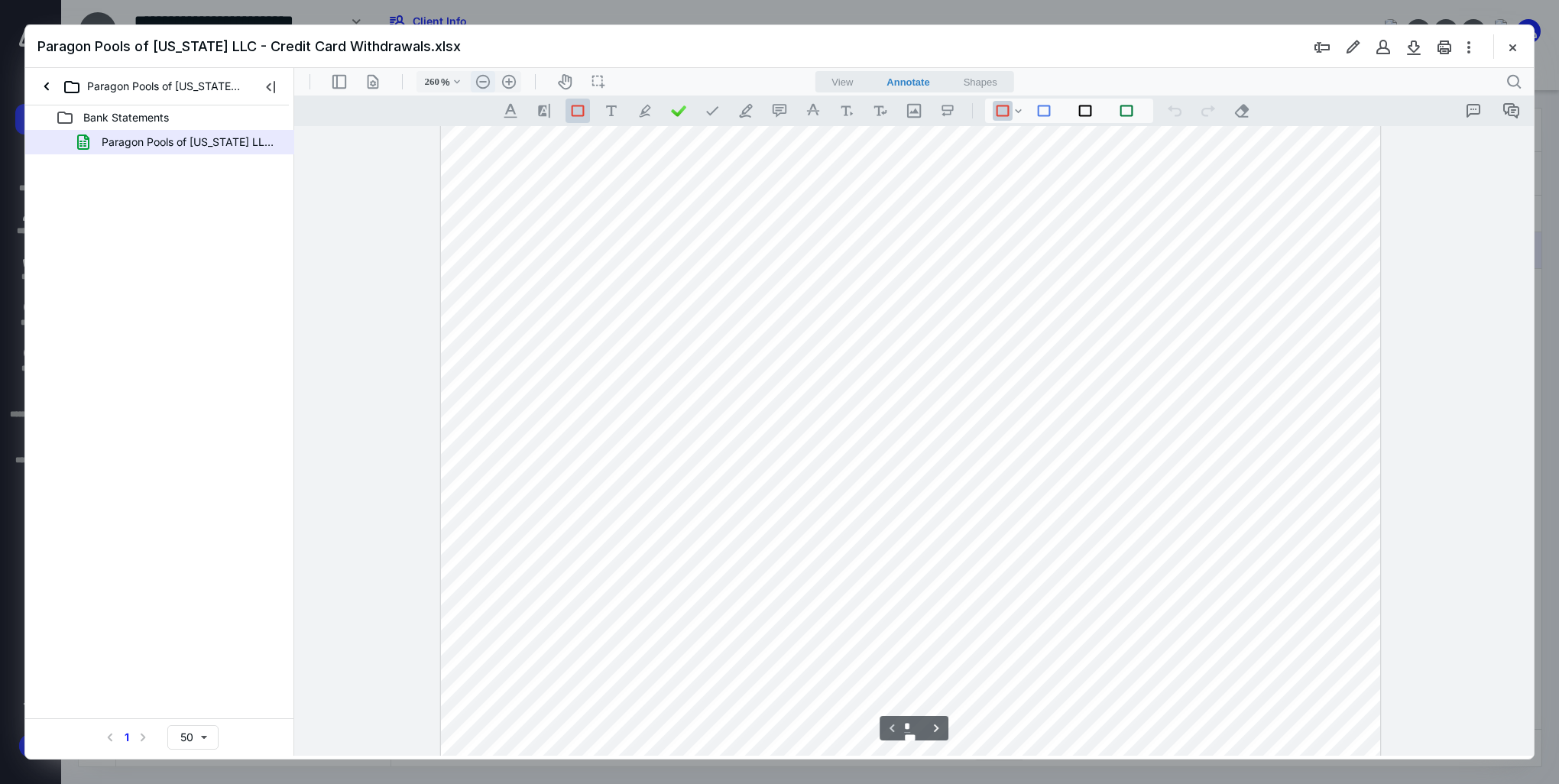 click on ".cls-1{fill:#abb0c4;} icon - header - zoom - out - line" at bounding box center [483, 82] 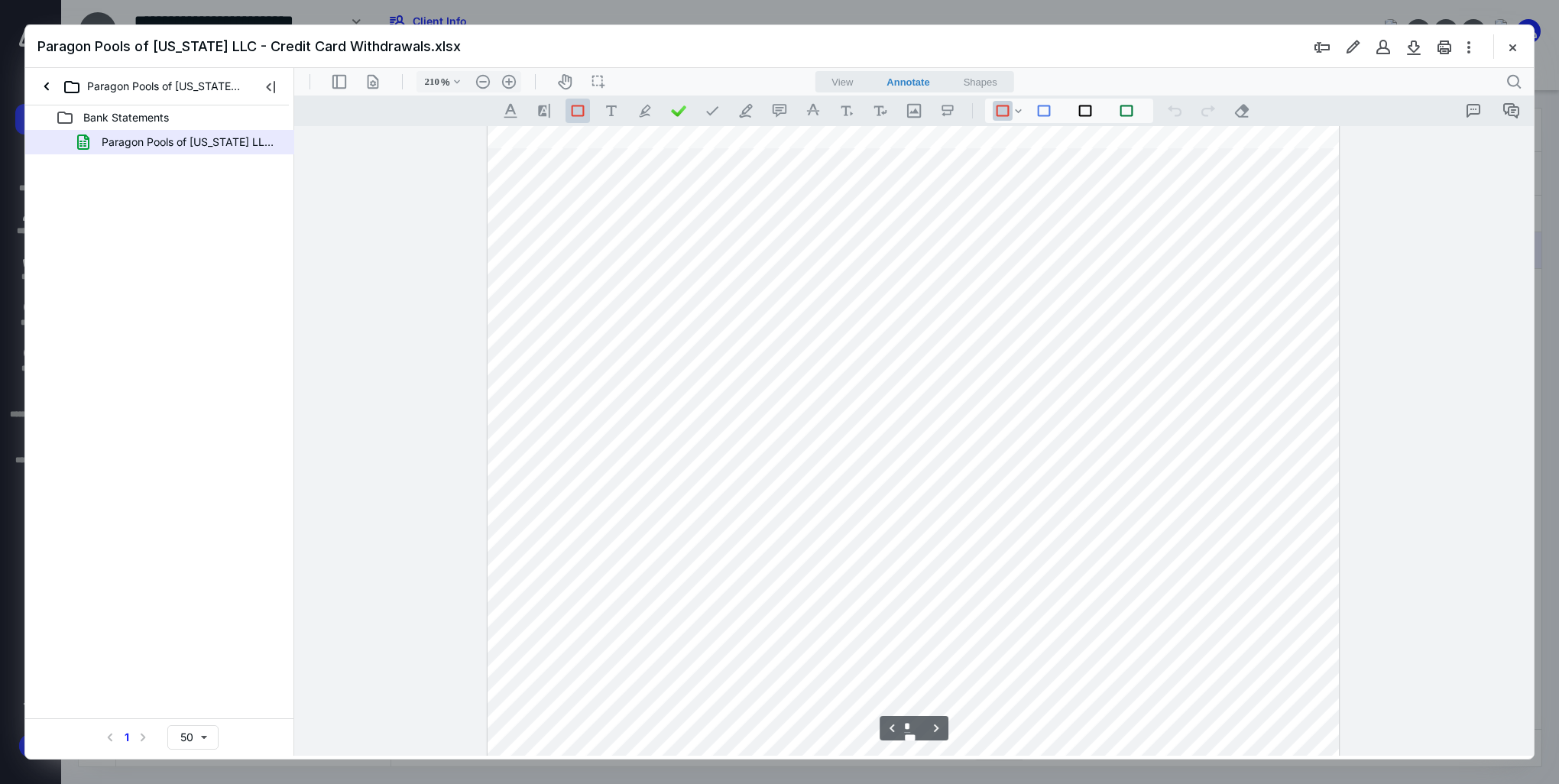 scroll, scrollTop: 3209, scrollLeft: 0, axis: vertical 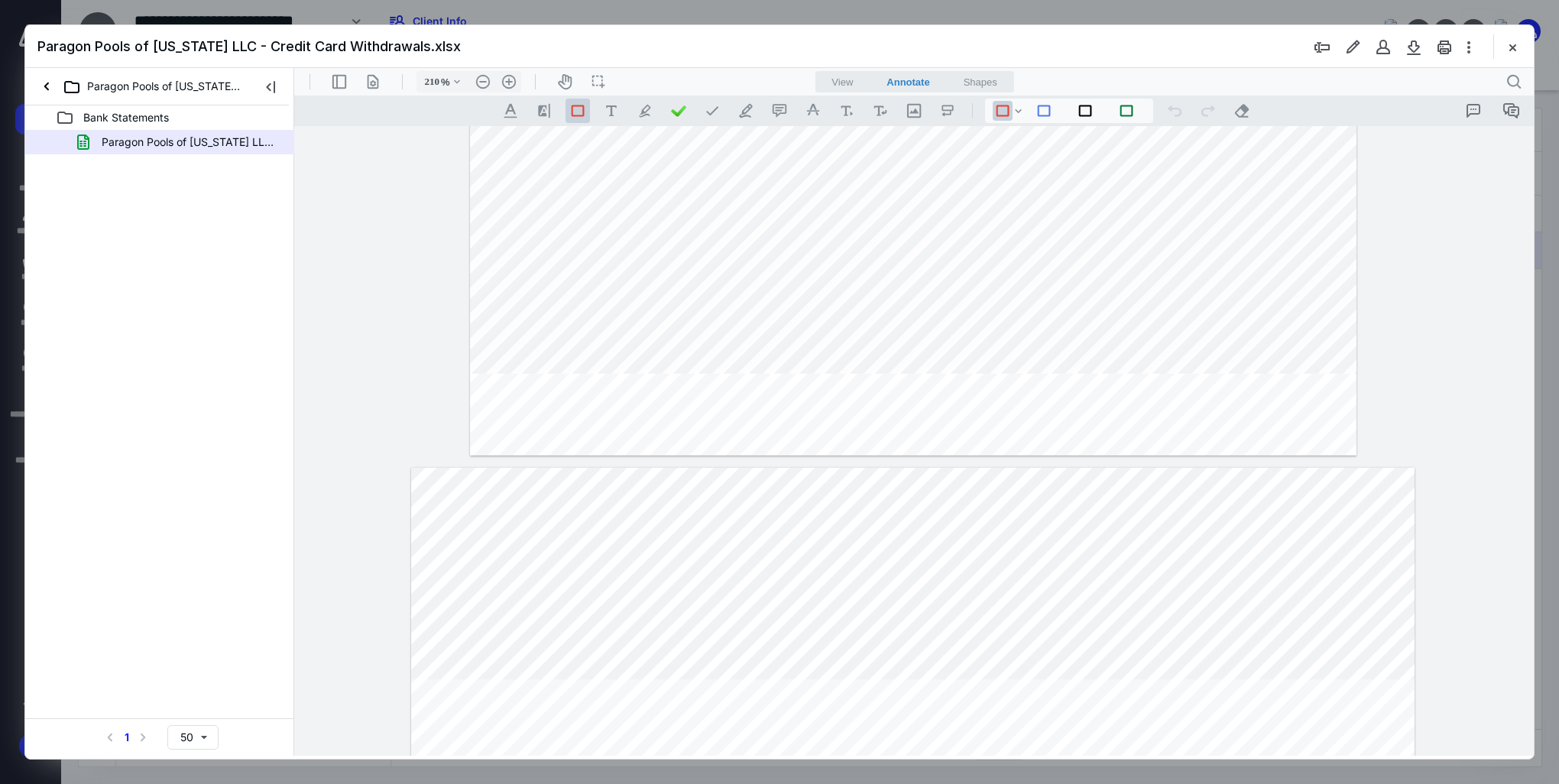 type on "*" 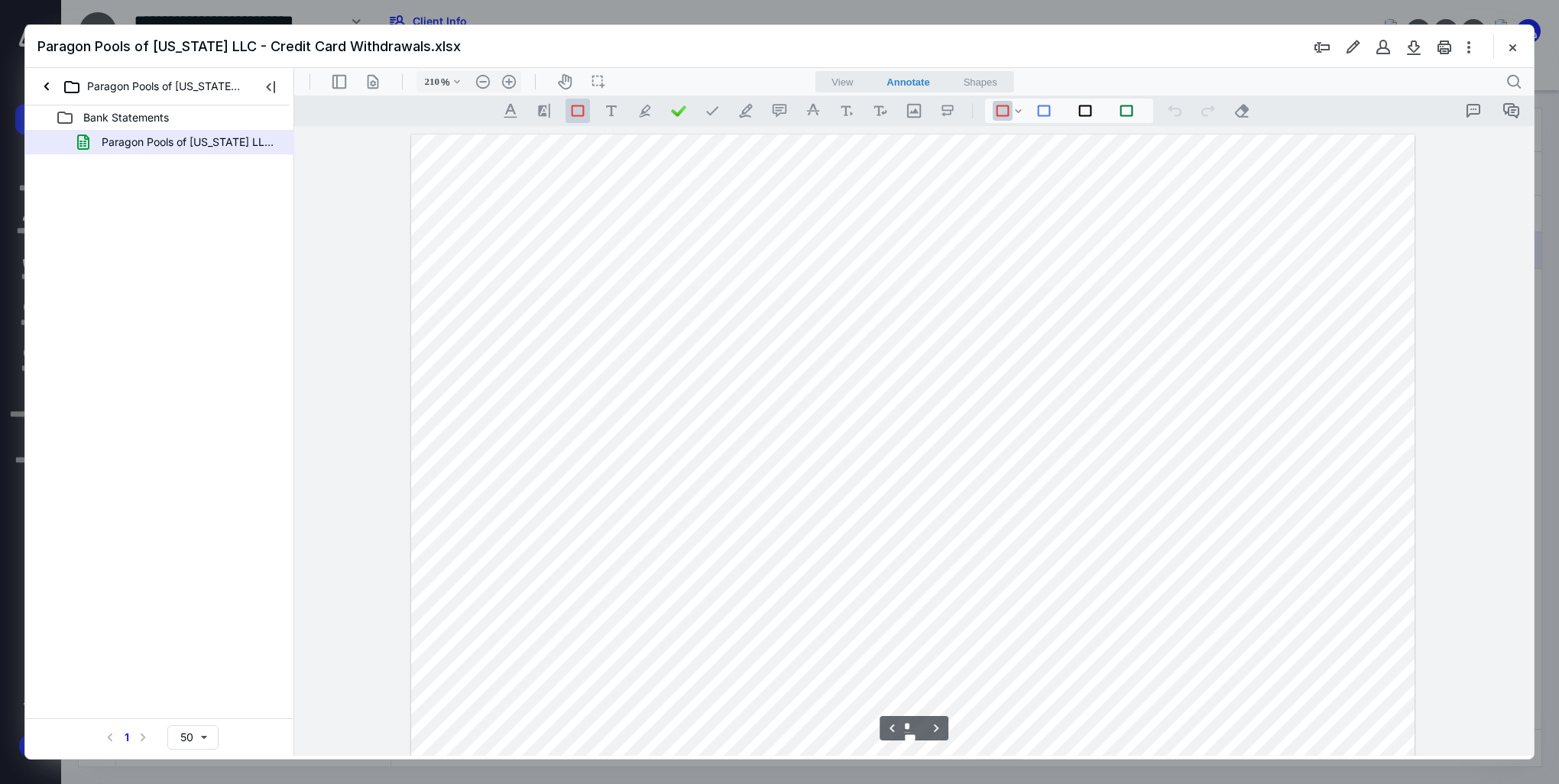 scroll, scrollTop: 10851, scrollLeft: 0, axis: vertical 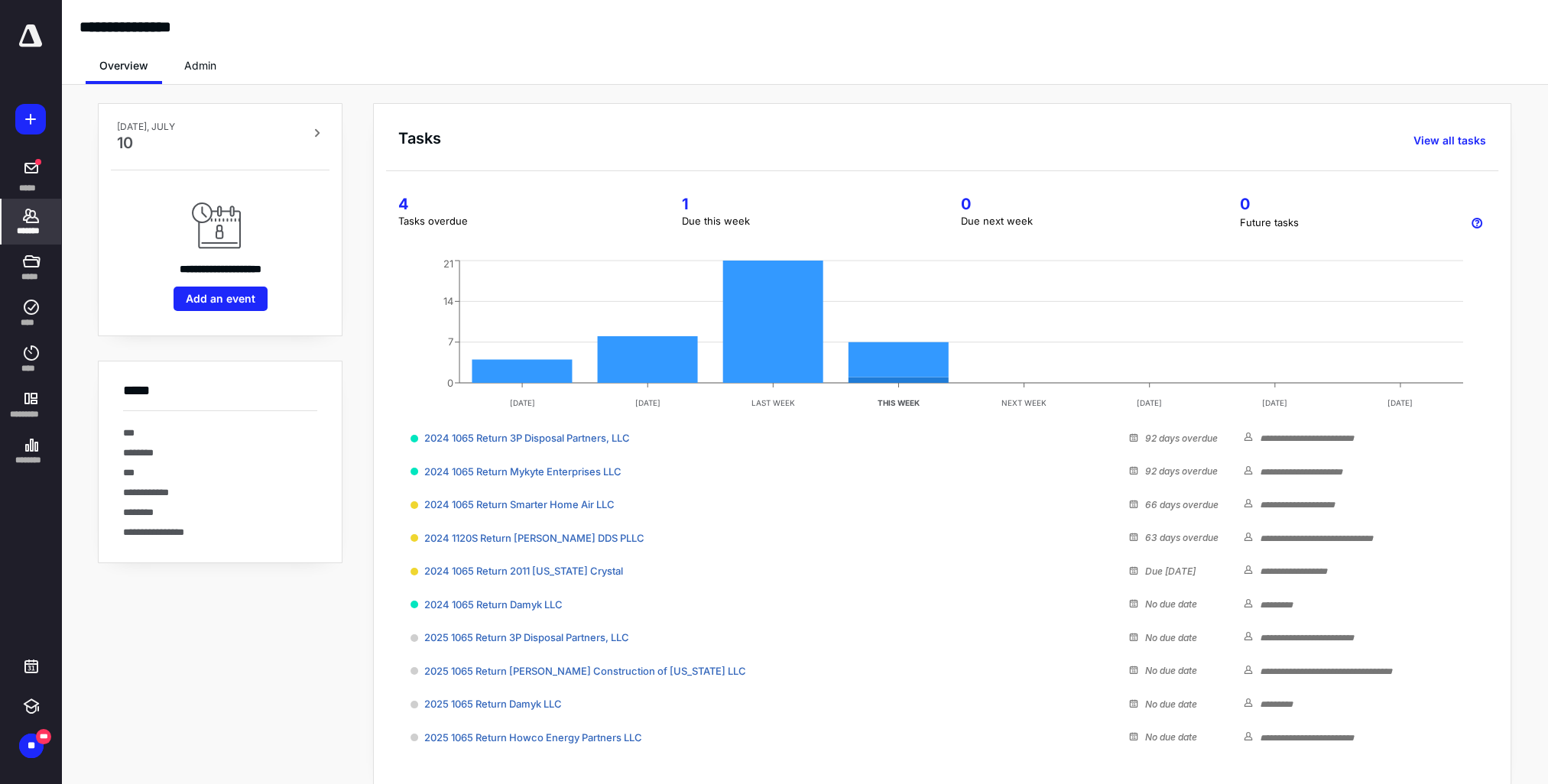 click on "*******" at bounding box center [31, 222] 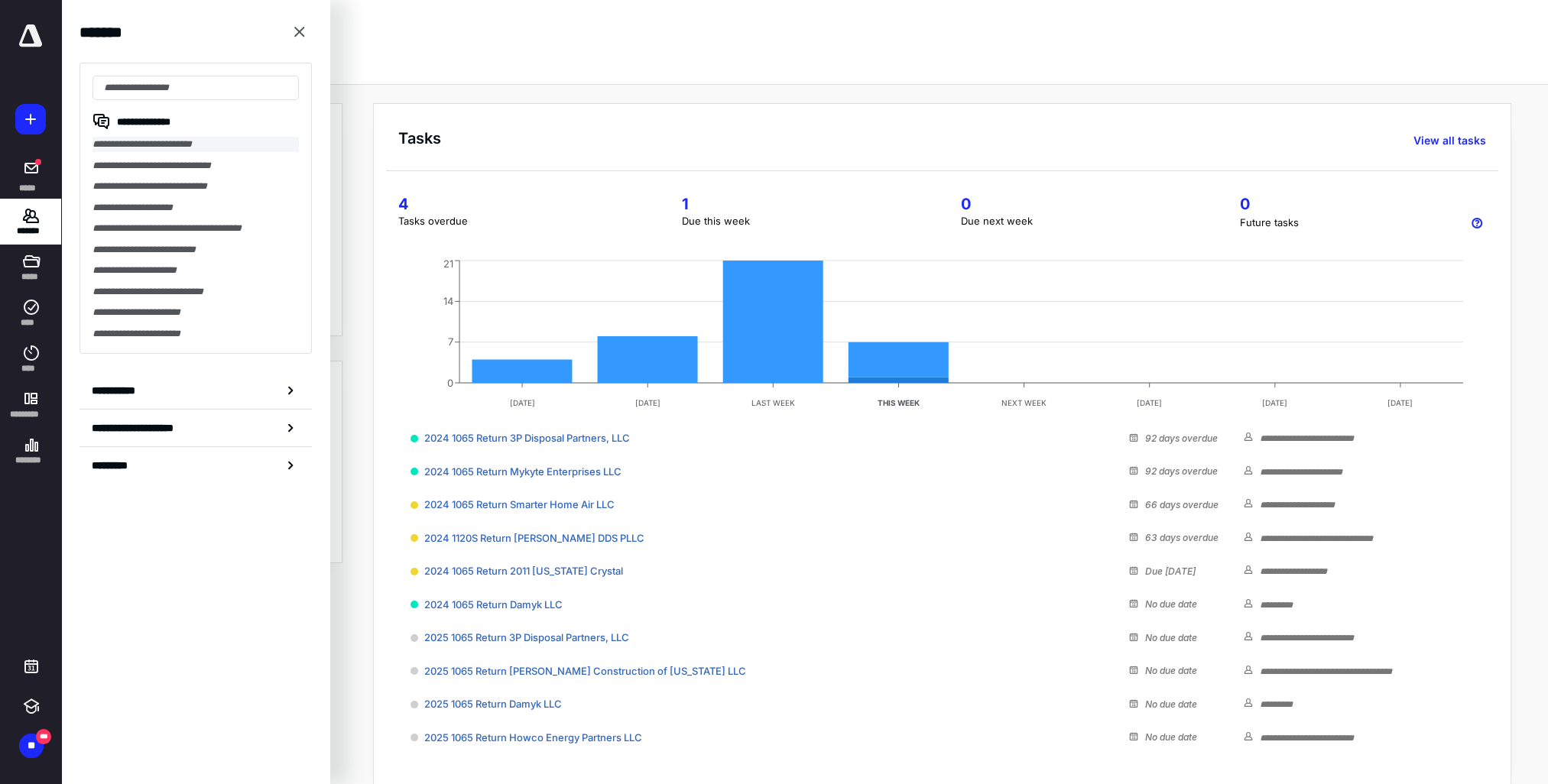 click on "**********" at bounding box center [196, 144] 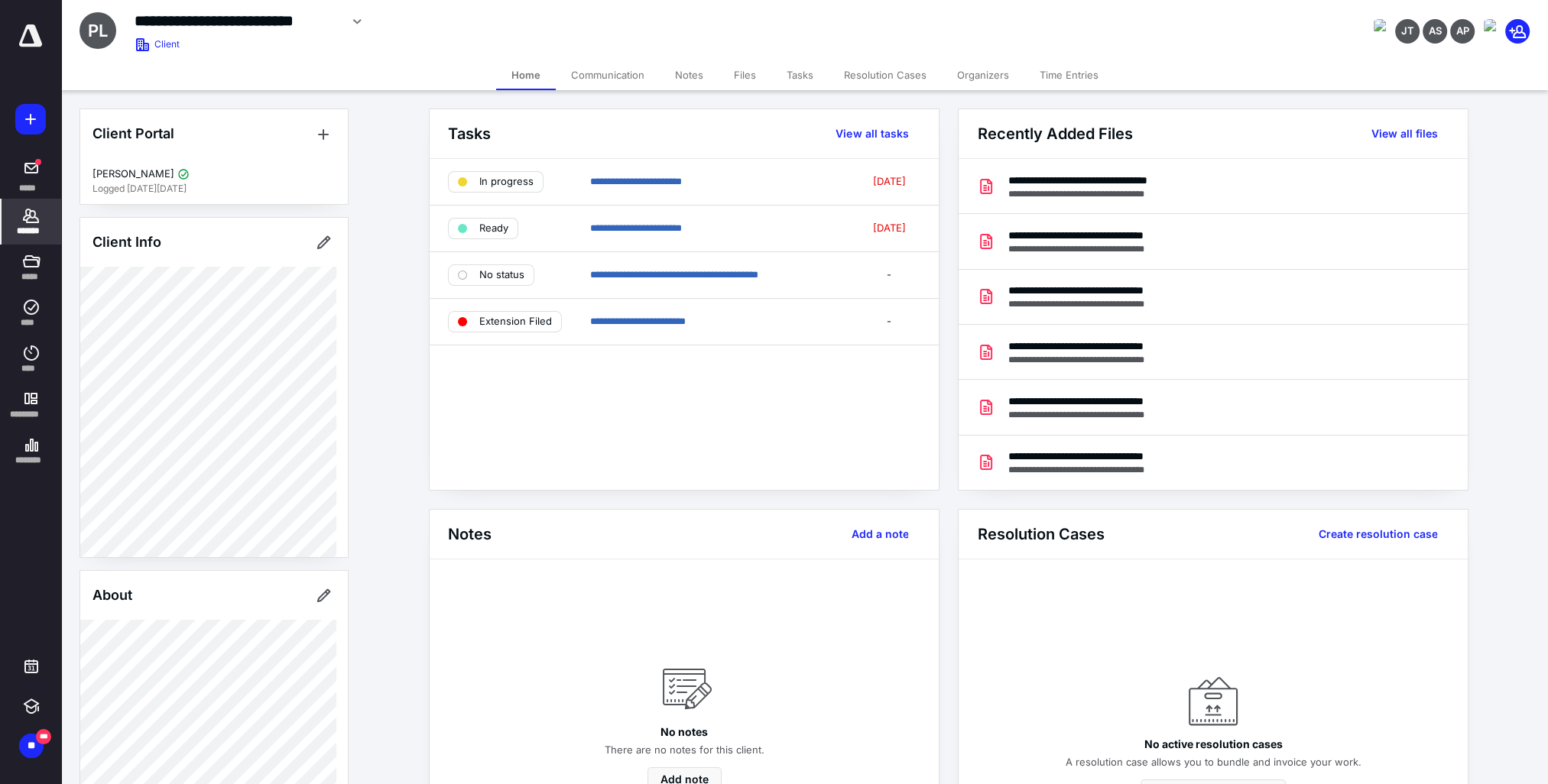 click on "Files" at bounding box center (745, 75) 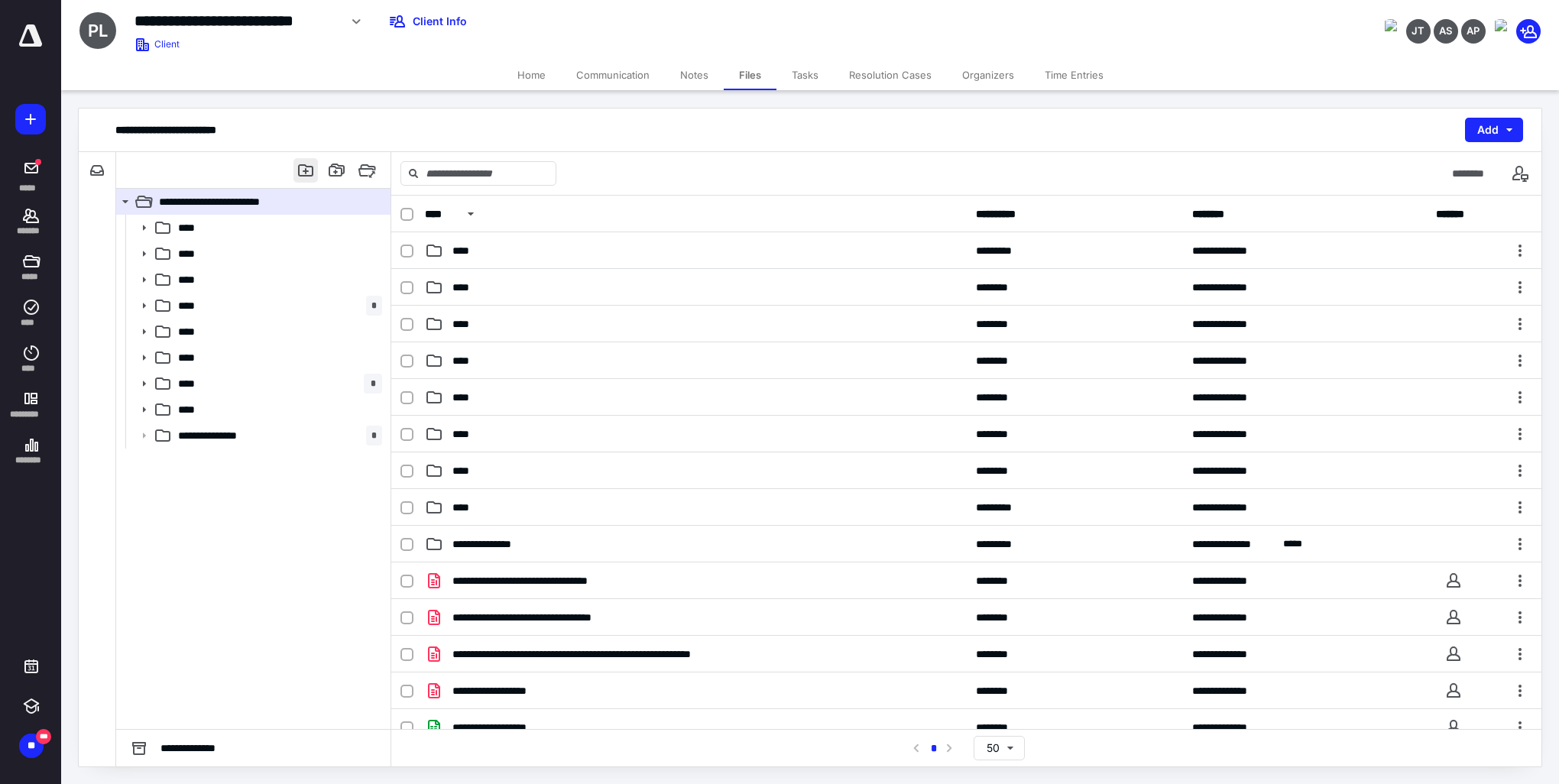click at bounding box center [306, 170] 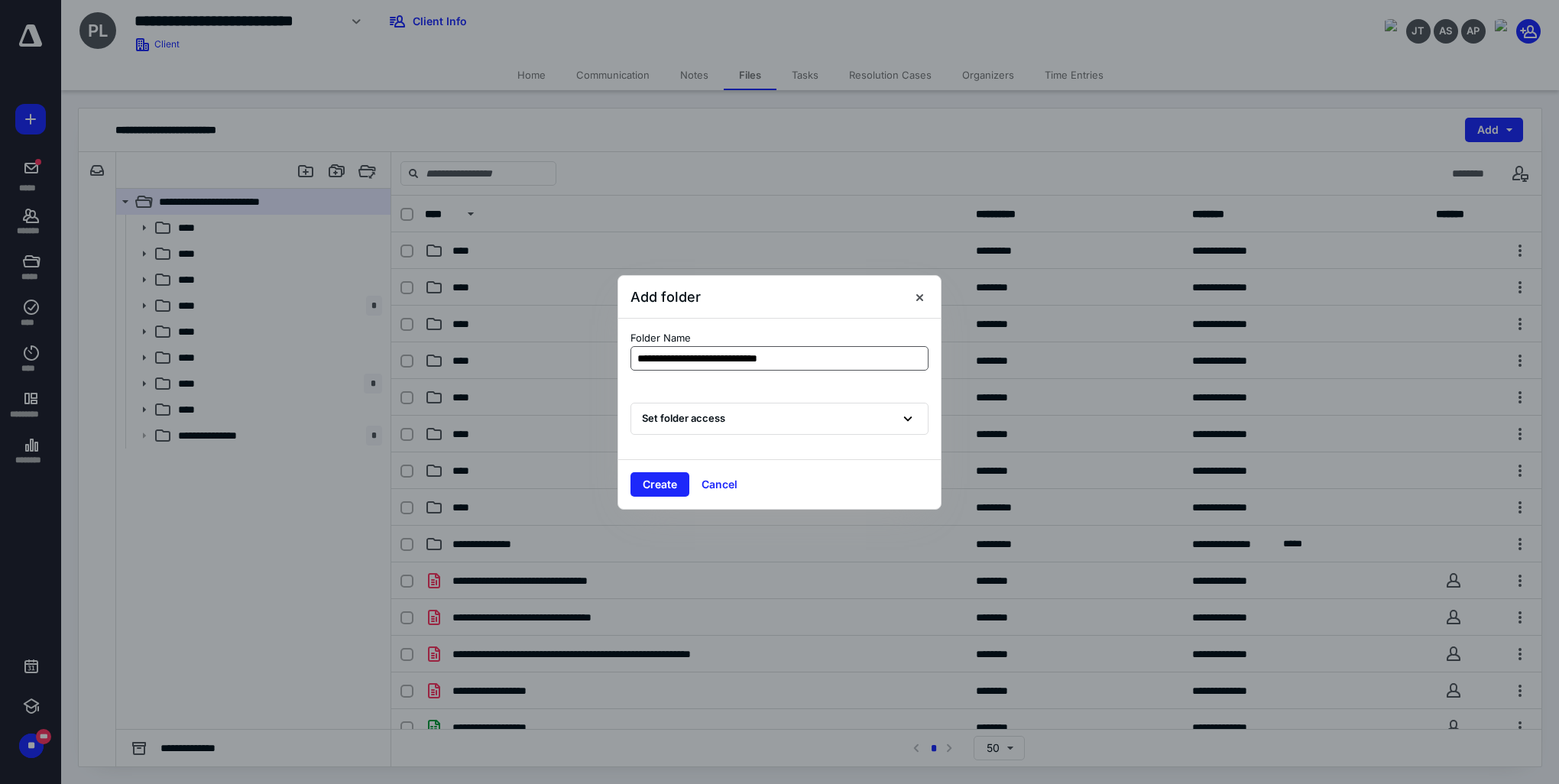 type on "**********" 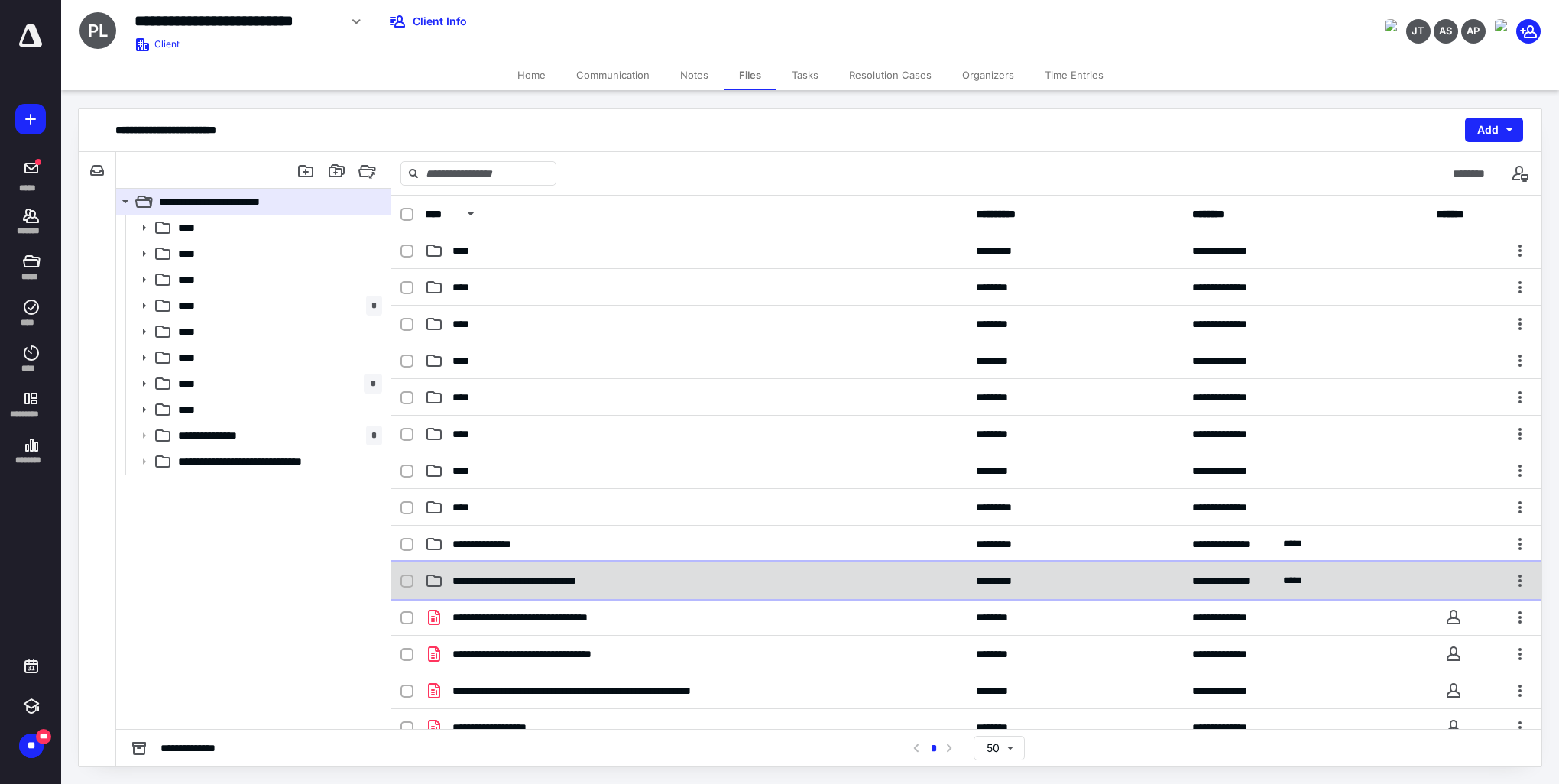 click on "**********" at bounding box center [966, 581] 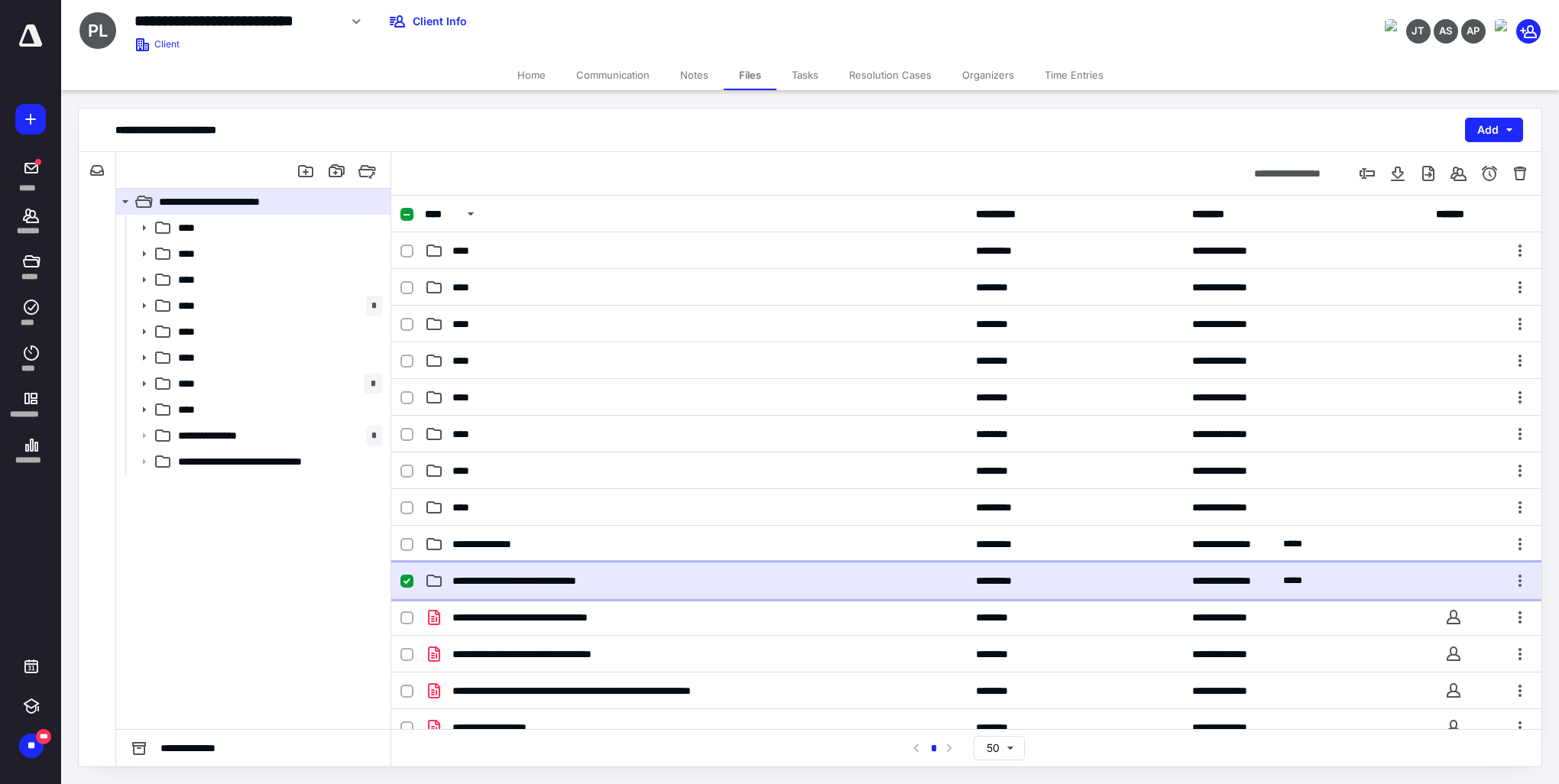 click on "**********" at bounding box center [966, 581] 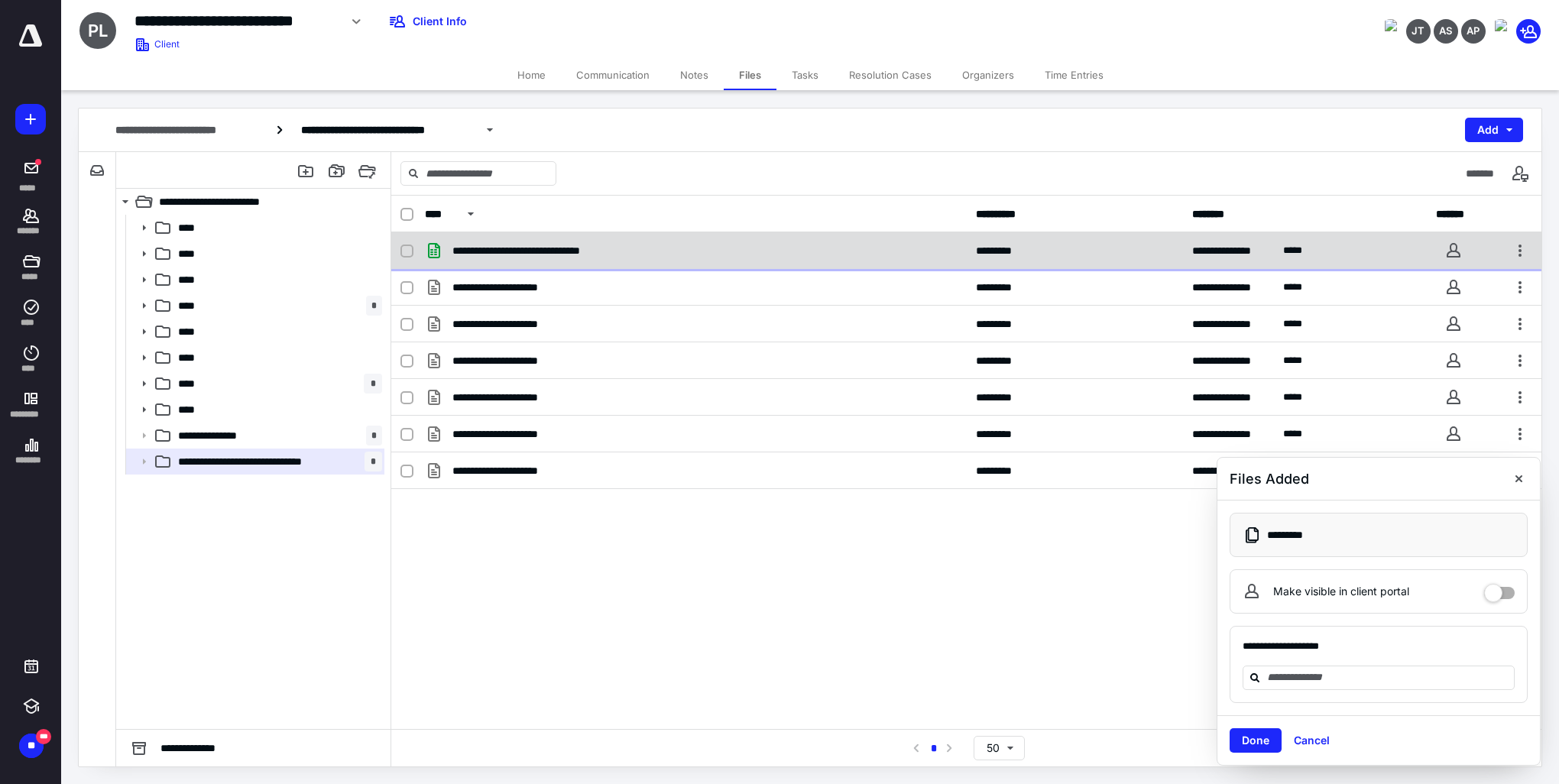 click on "**********" at bounding box center [695, 251] 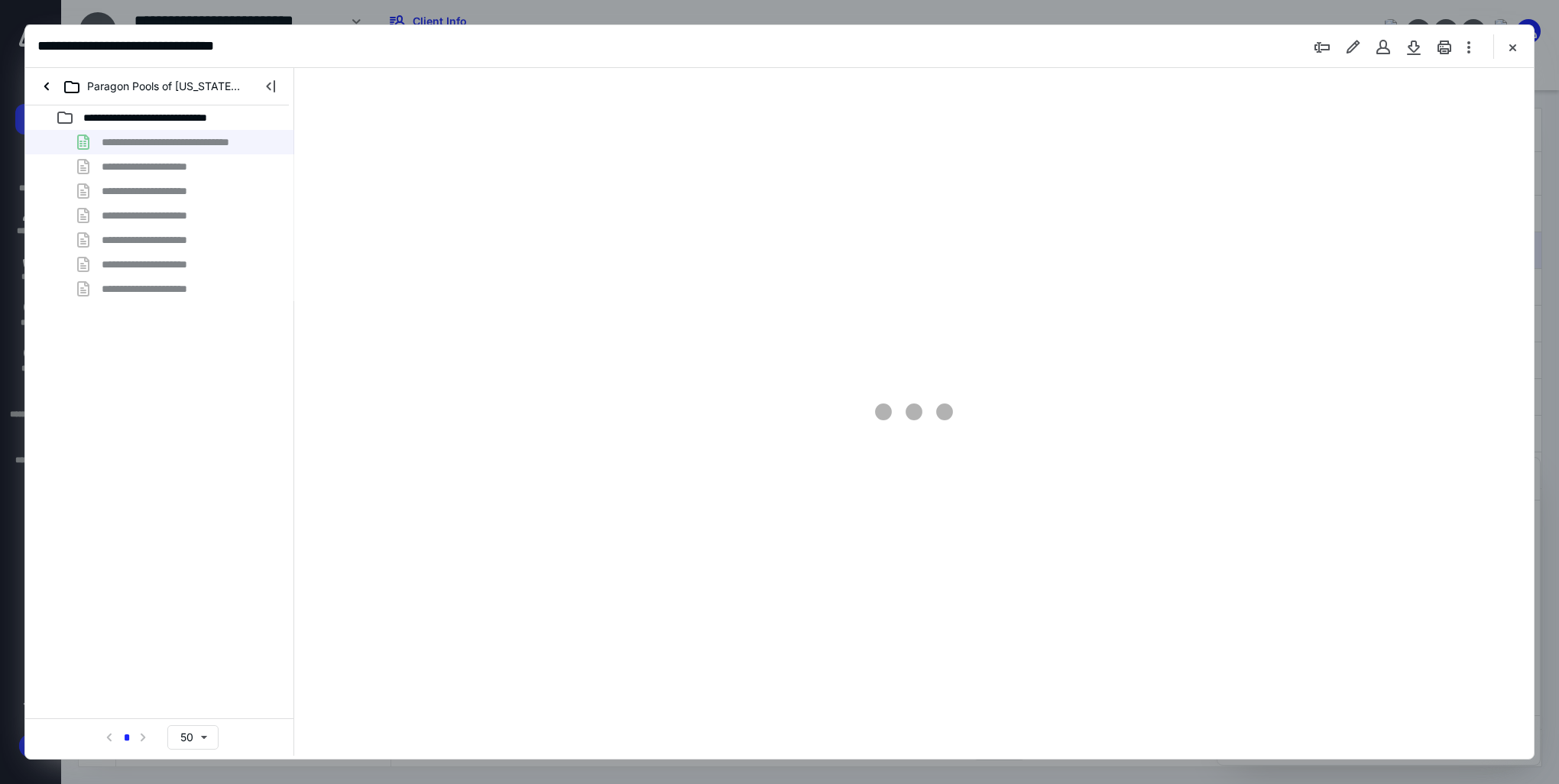 scroll, scrollTop: 0, scrollLeft: 0, axis: both 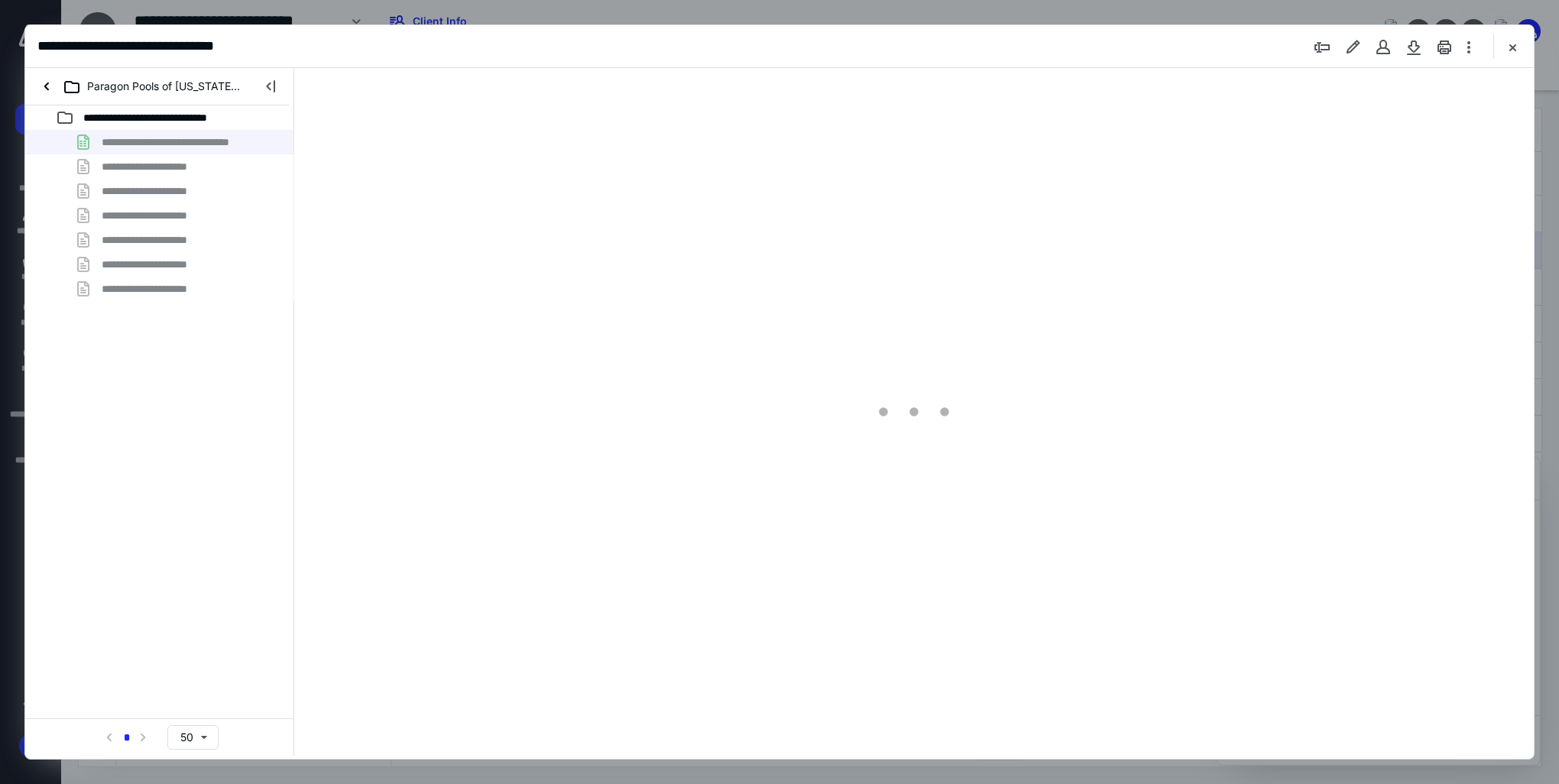 type on "353" 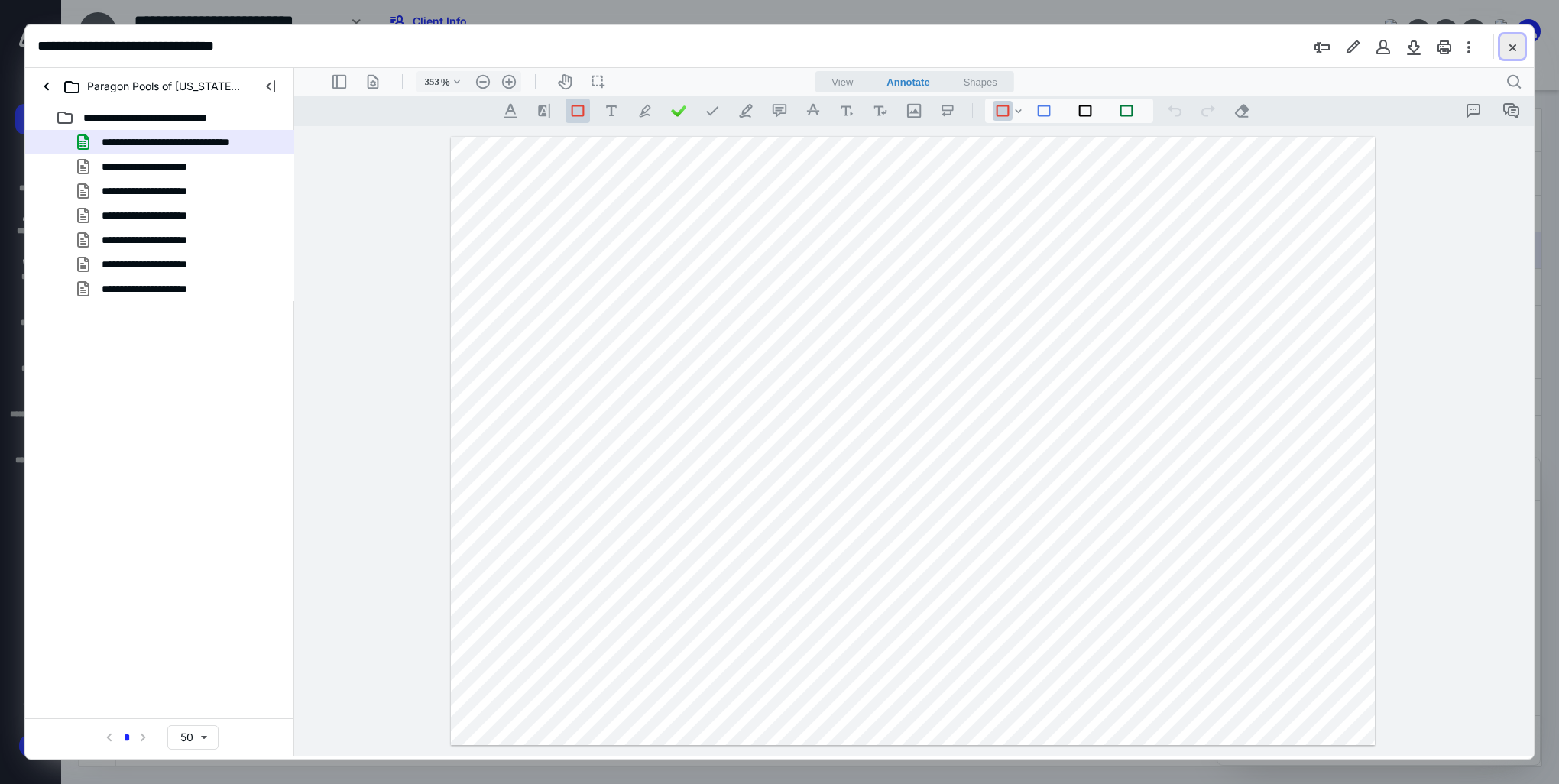 click at bounding box center (1512, 47) 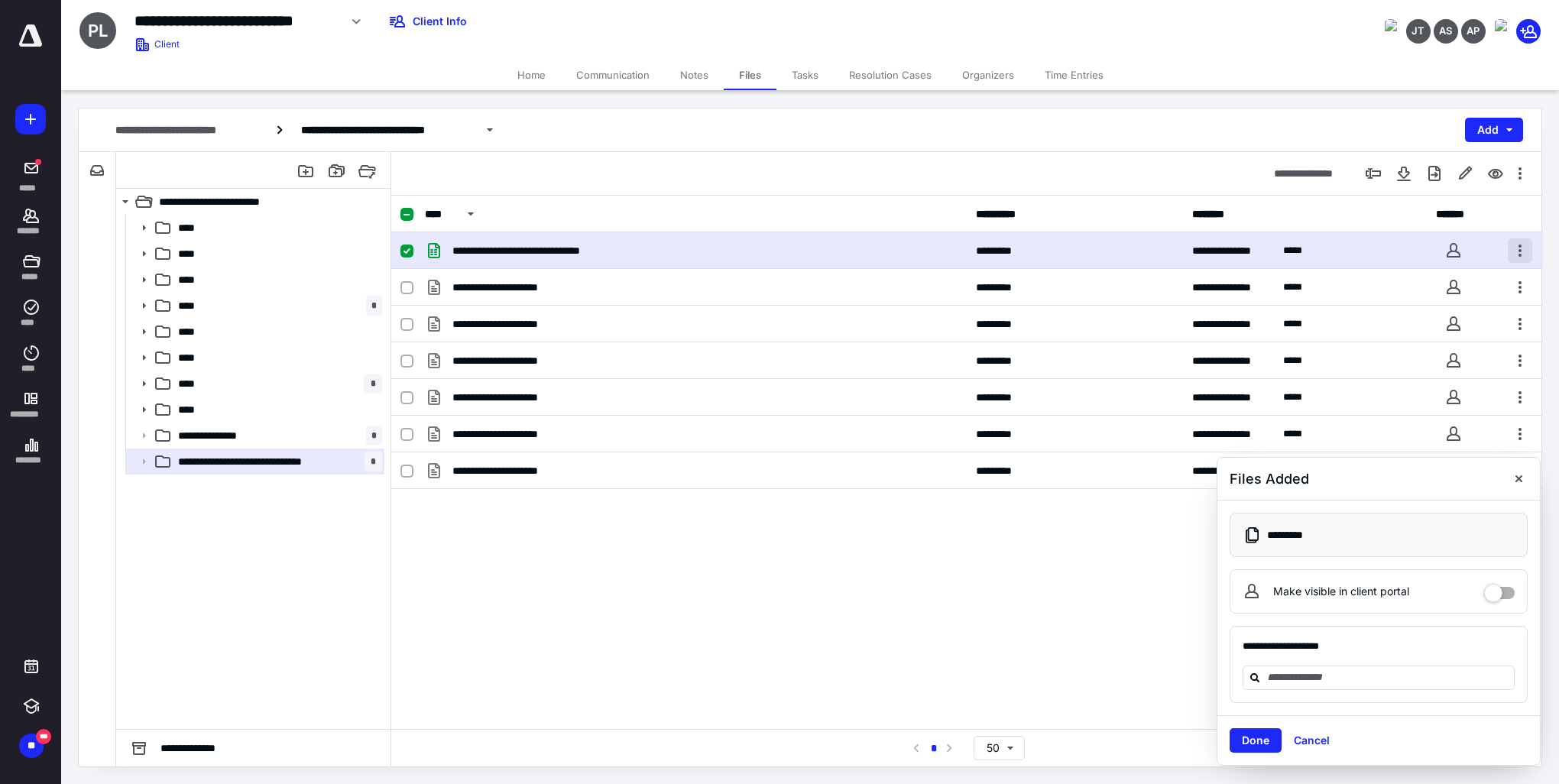click at bounding box center [1520, 251] 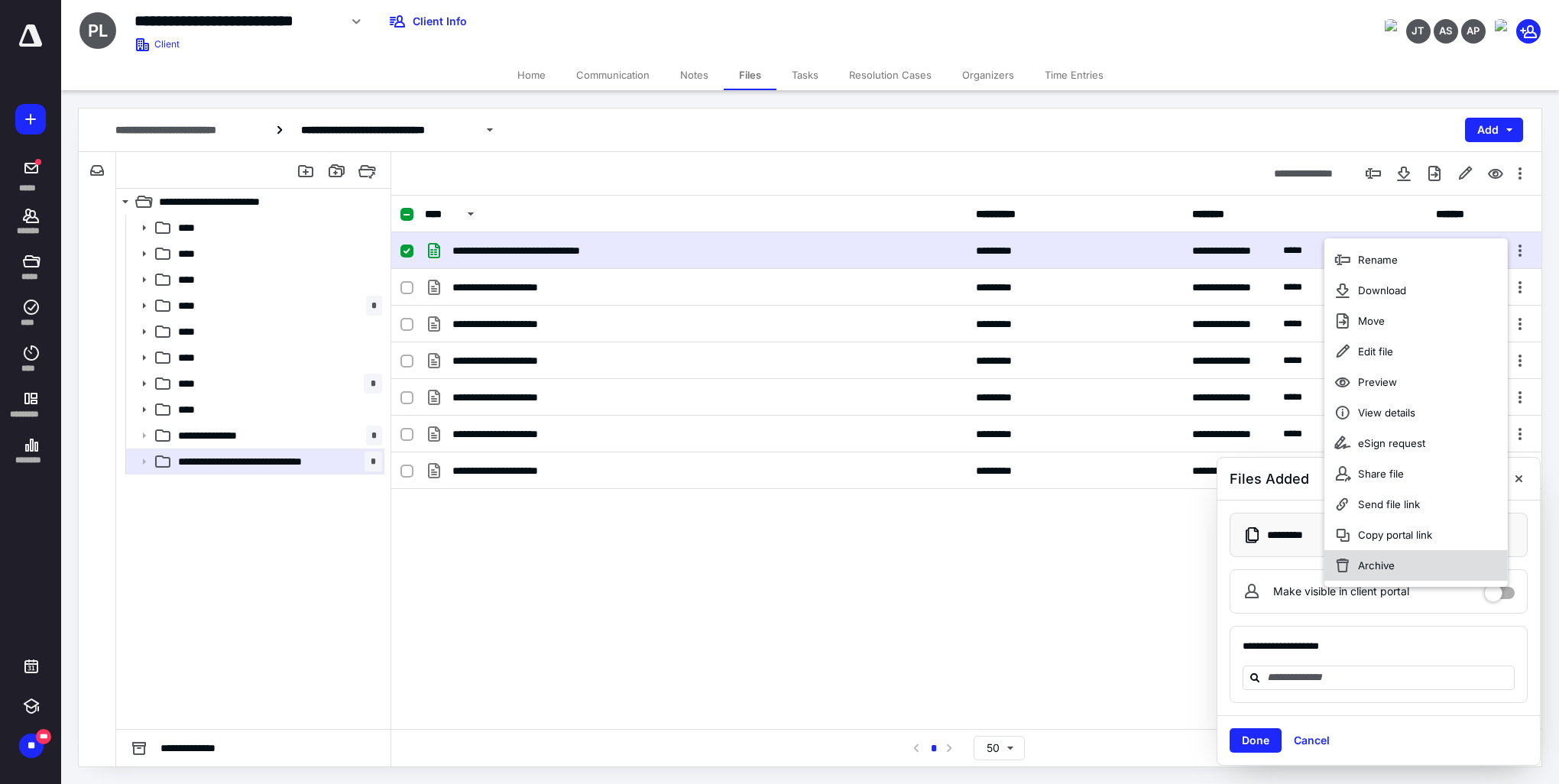 click on "Archive" at bounding box center (1376, 565) 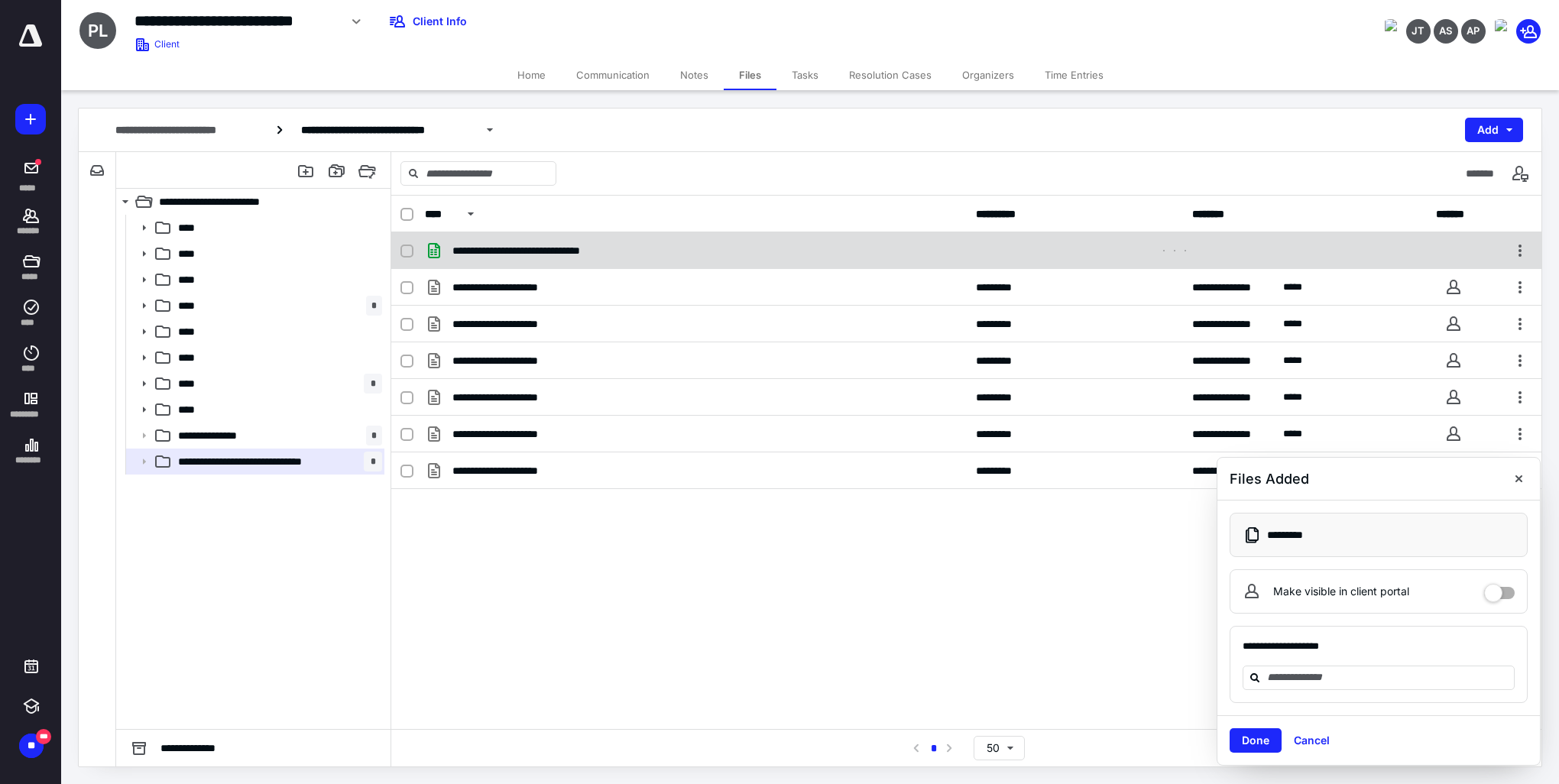 click on "**********" at bounding box center (633, 251) 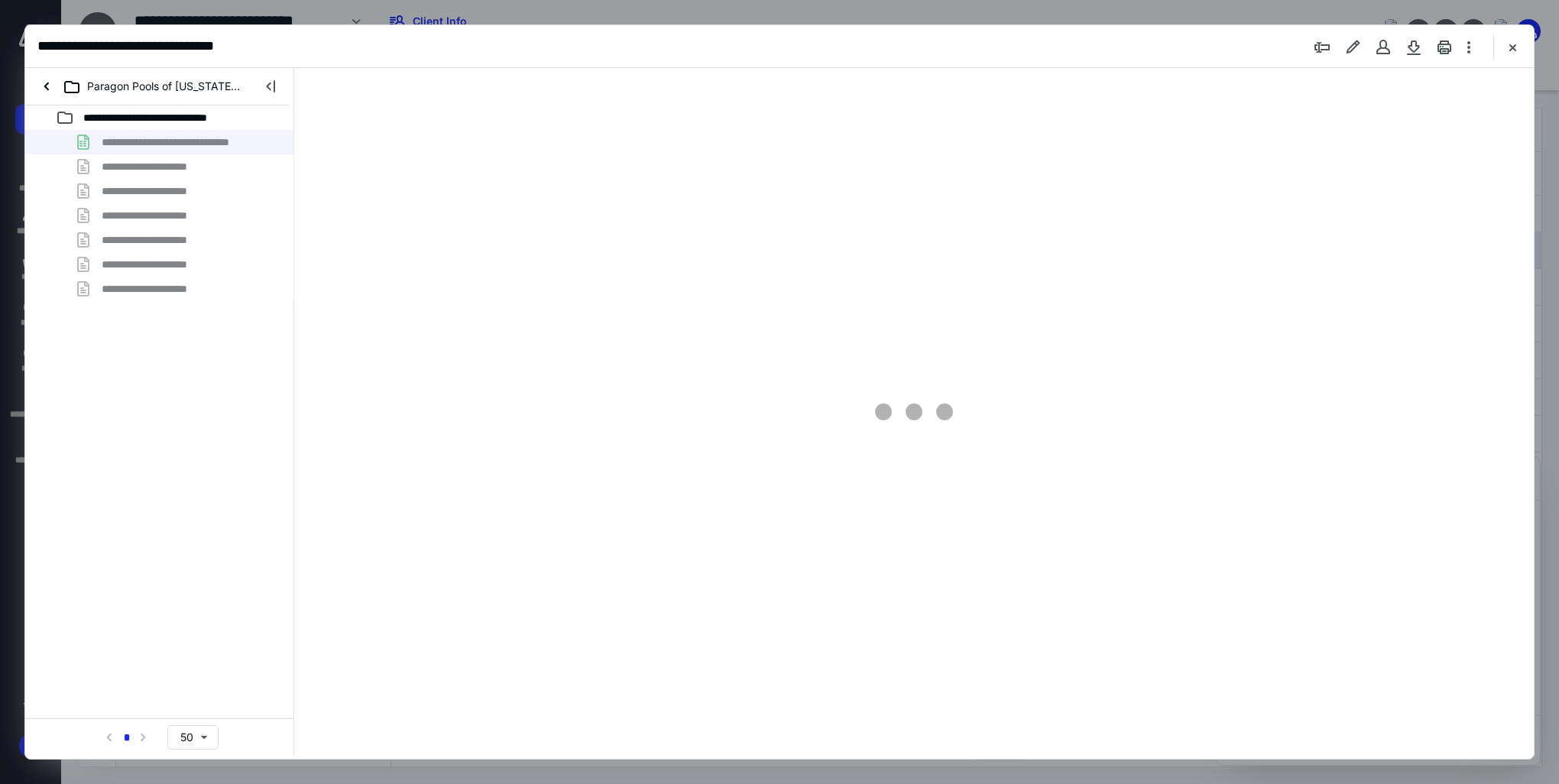 scroll, scrollTop: 0, scrollLeft: 0, axis: both 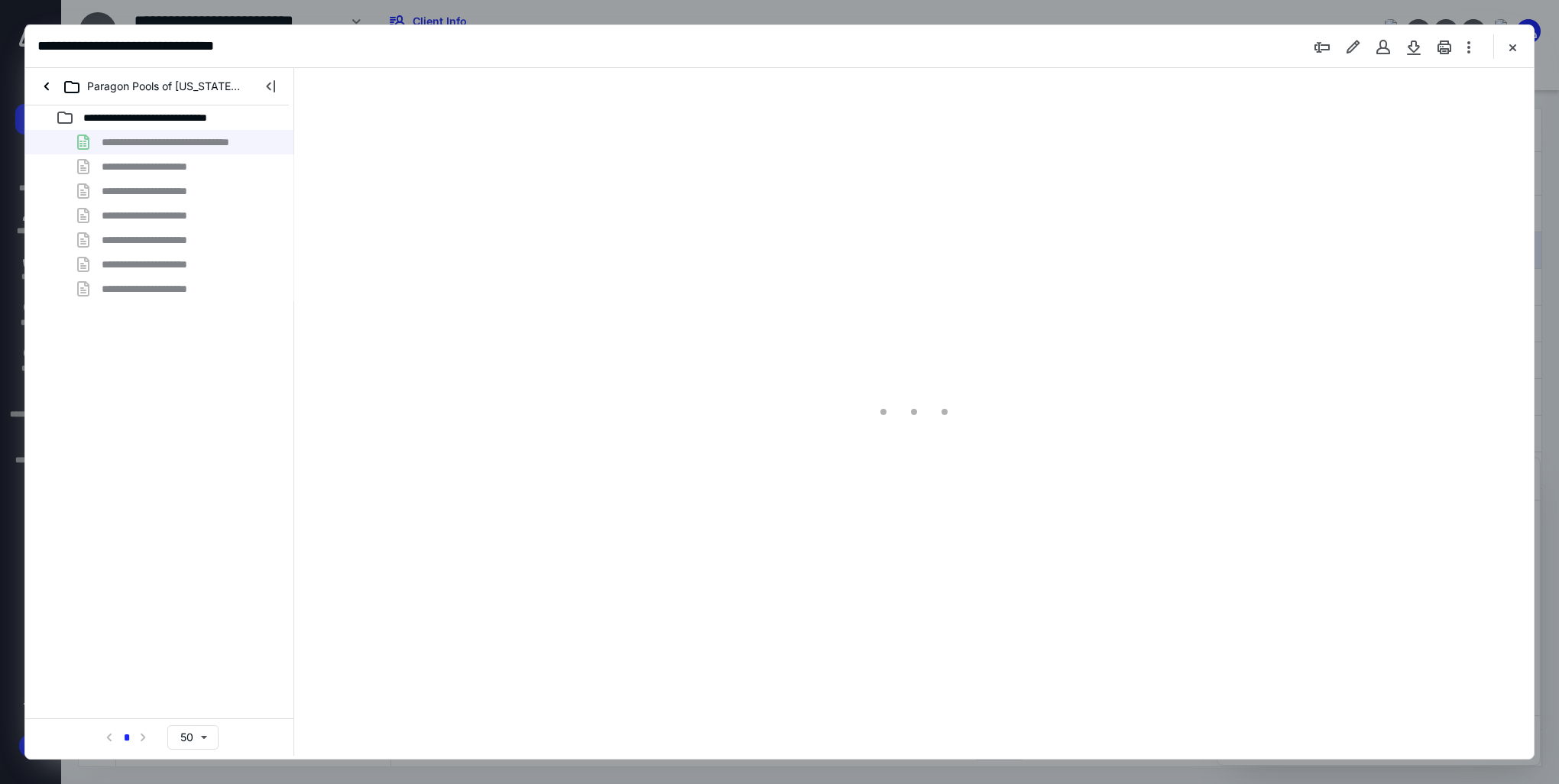 type on "314" 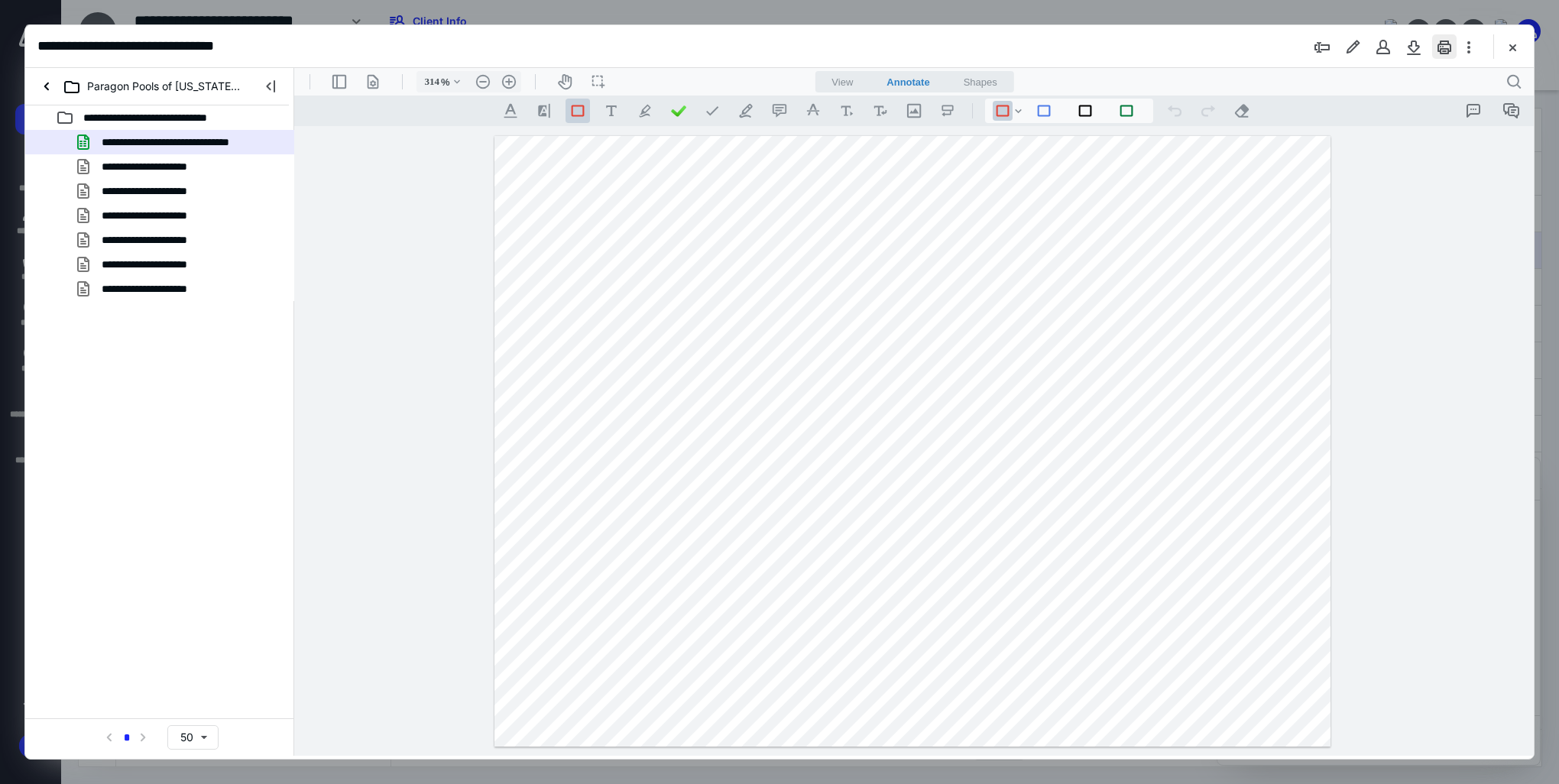 click at bounding box center (1444, 47) 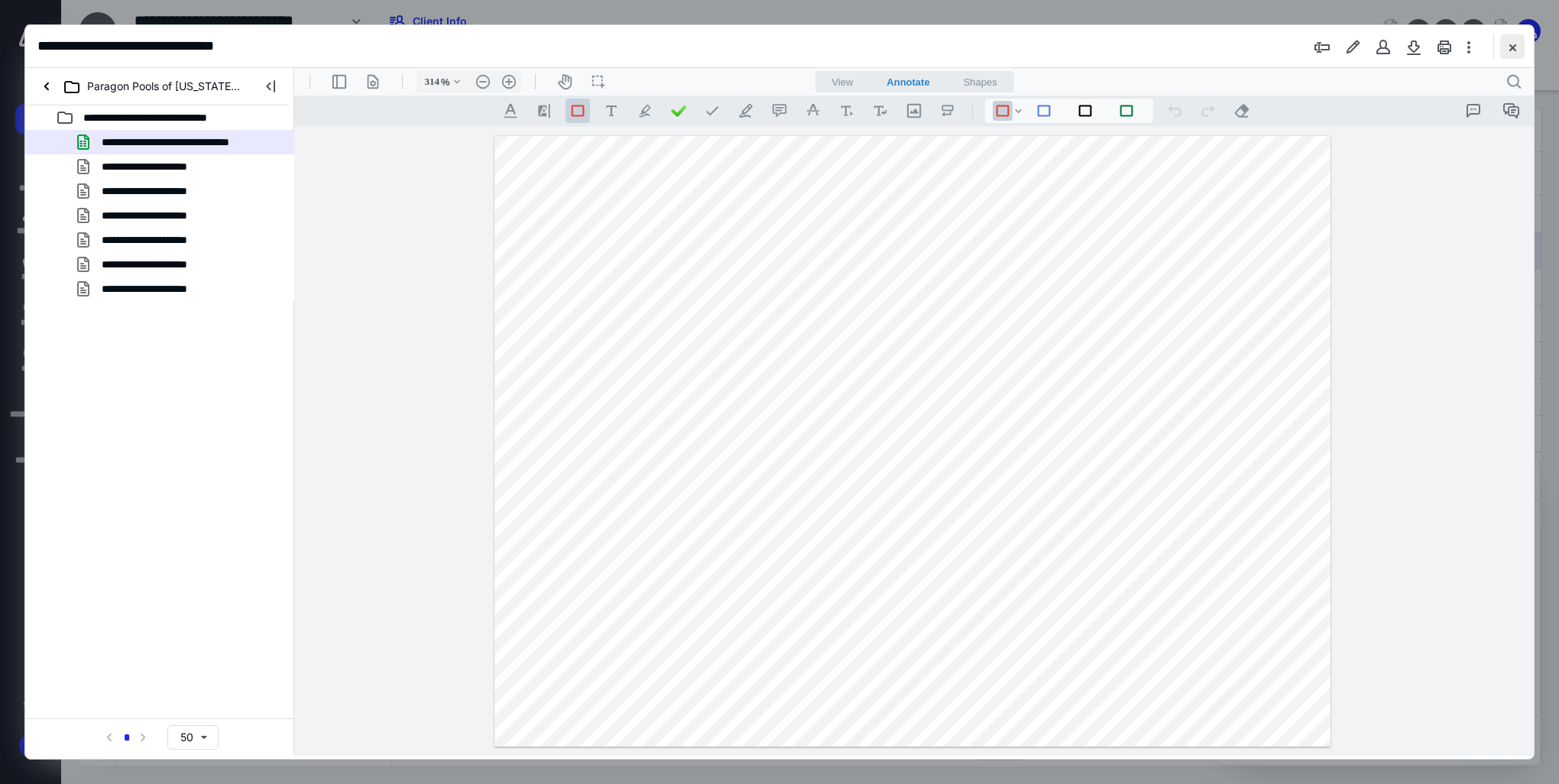click at bounding box center (1512, 47) 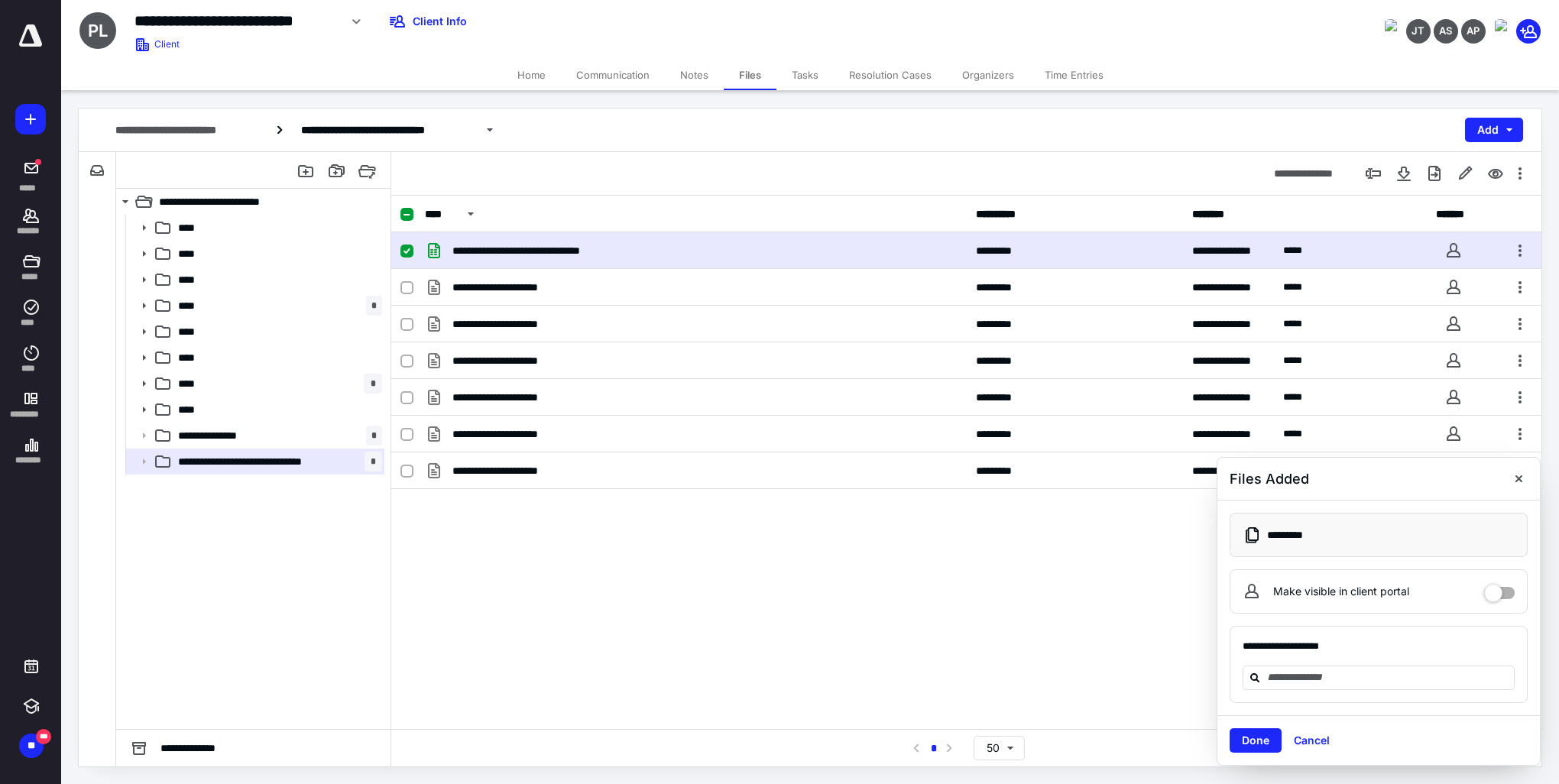 click on "**********" at bounding box center [535, 251] 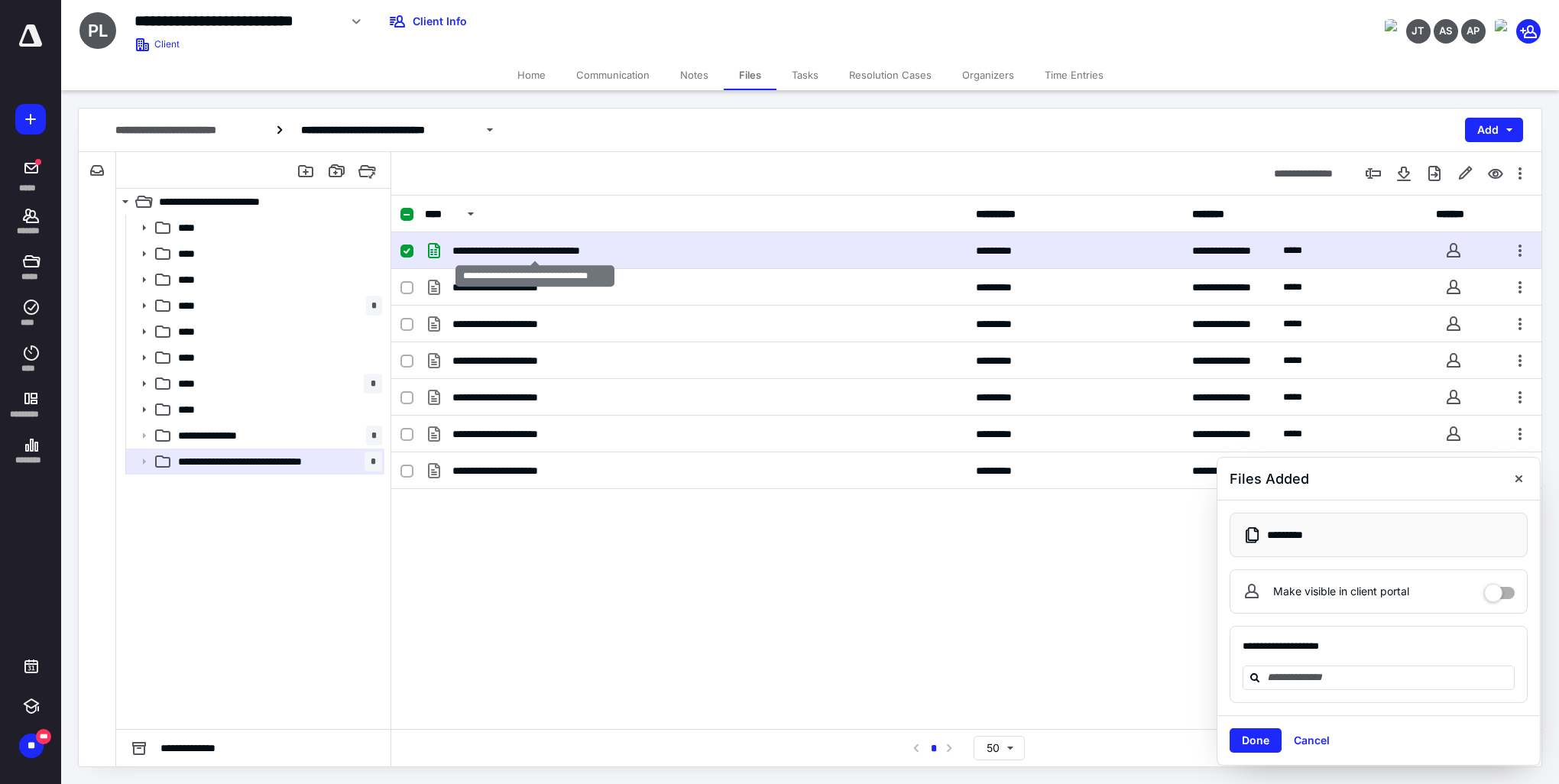 click on "**********" at bounding box center [535, 251] 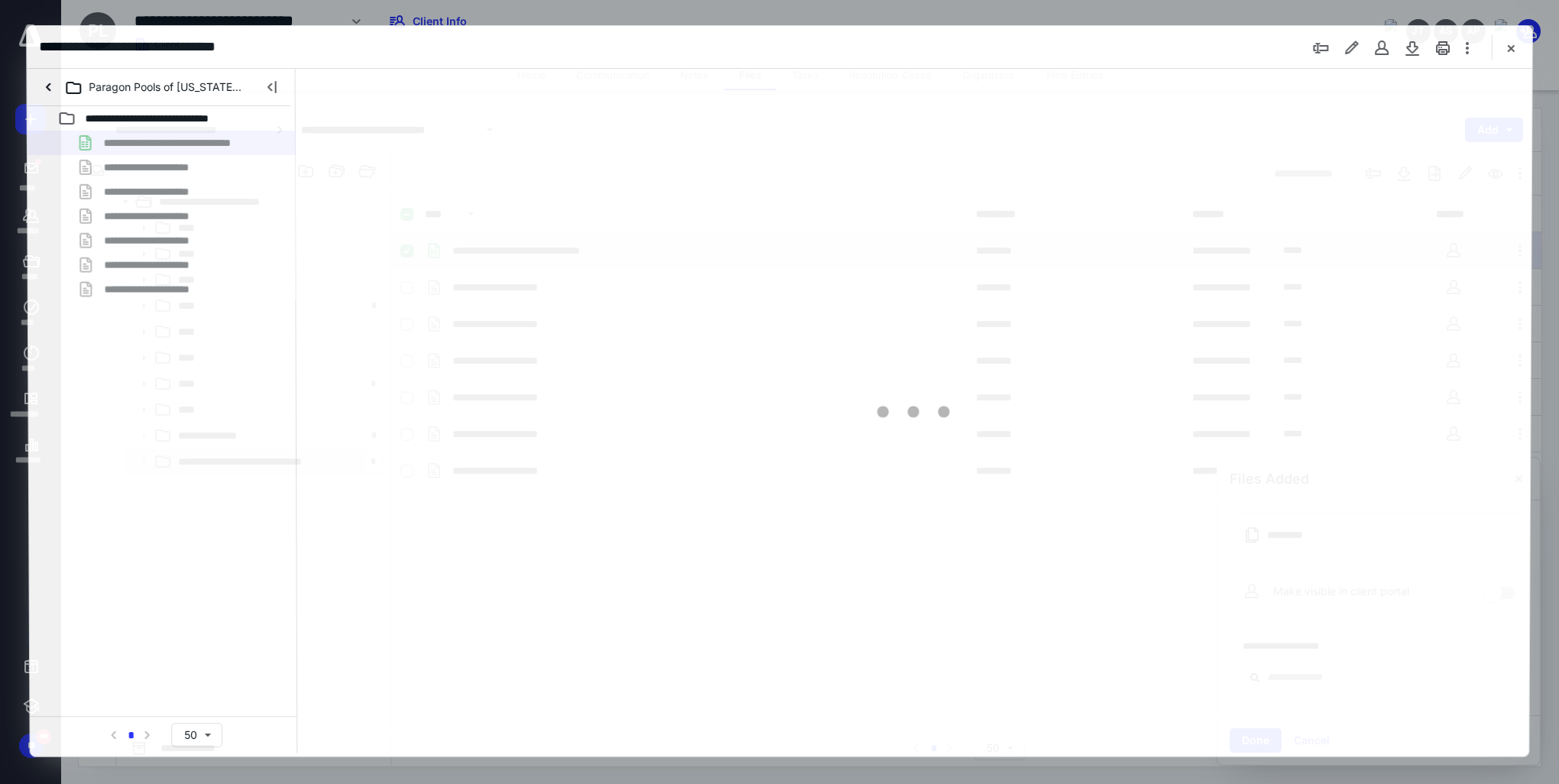 scroll, scrollTop: 0, scrollLeft: 0, axis: both 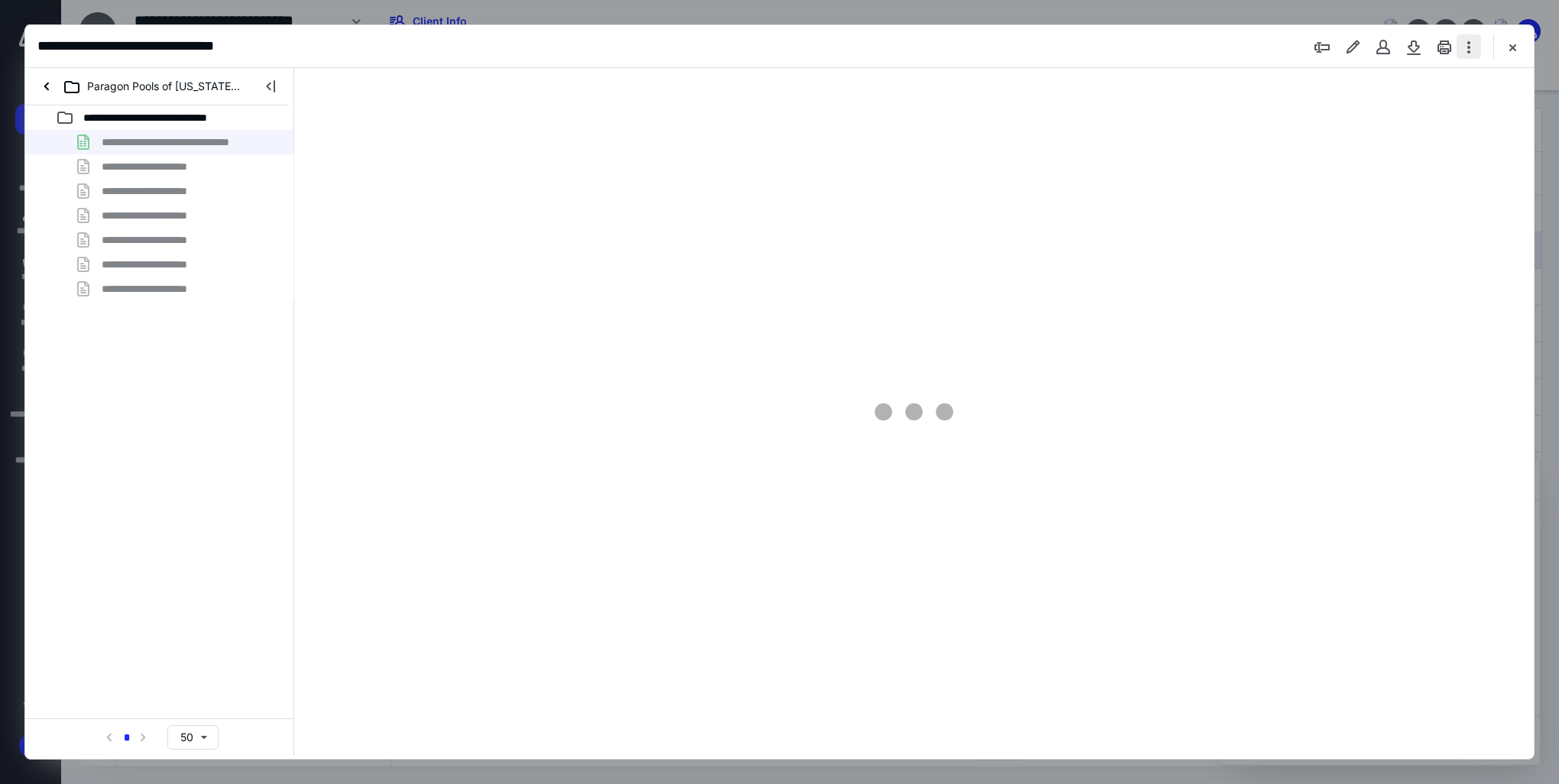 type on "314" 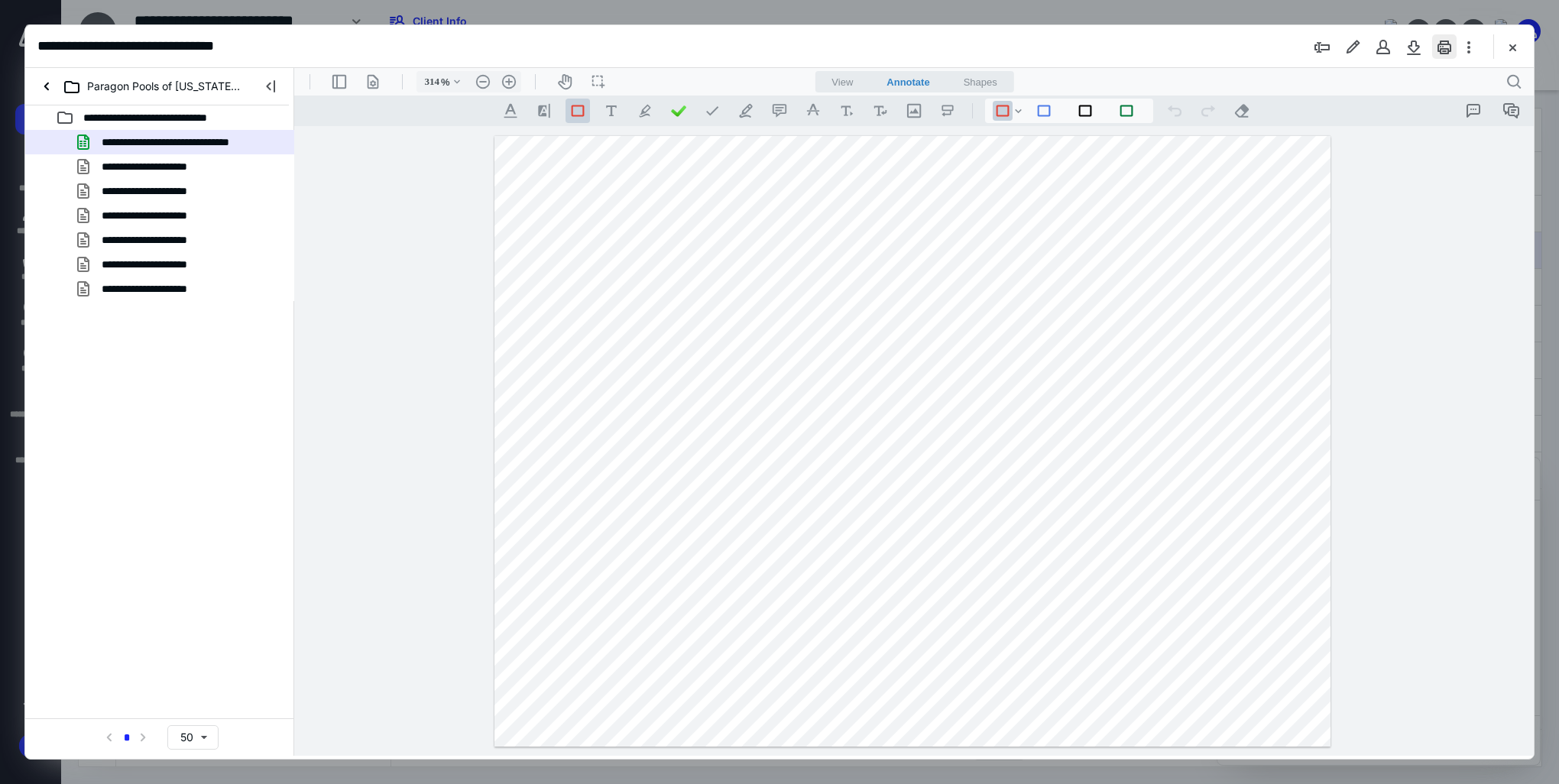 click at bounding box center [1444, 47] 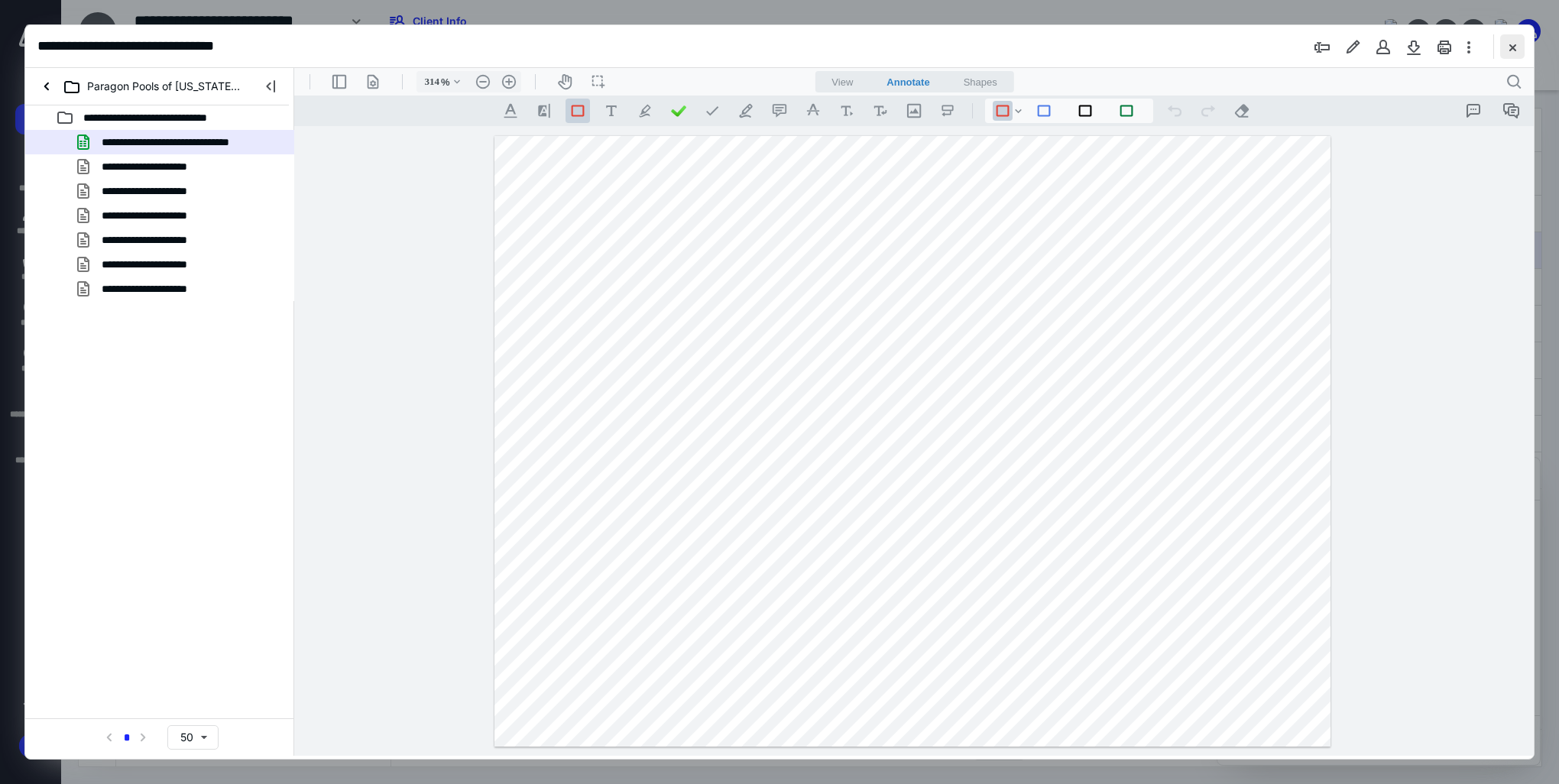 click at bounding box center (1512, 47) 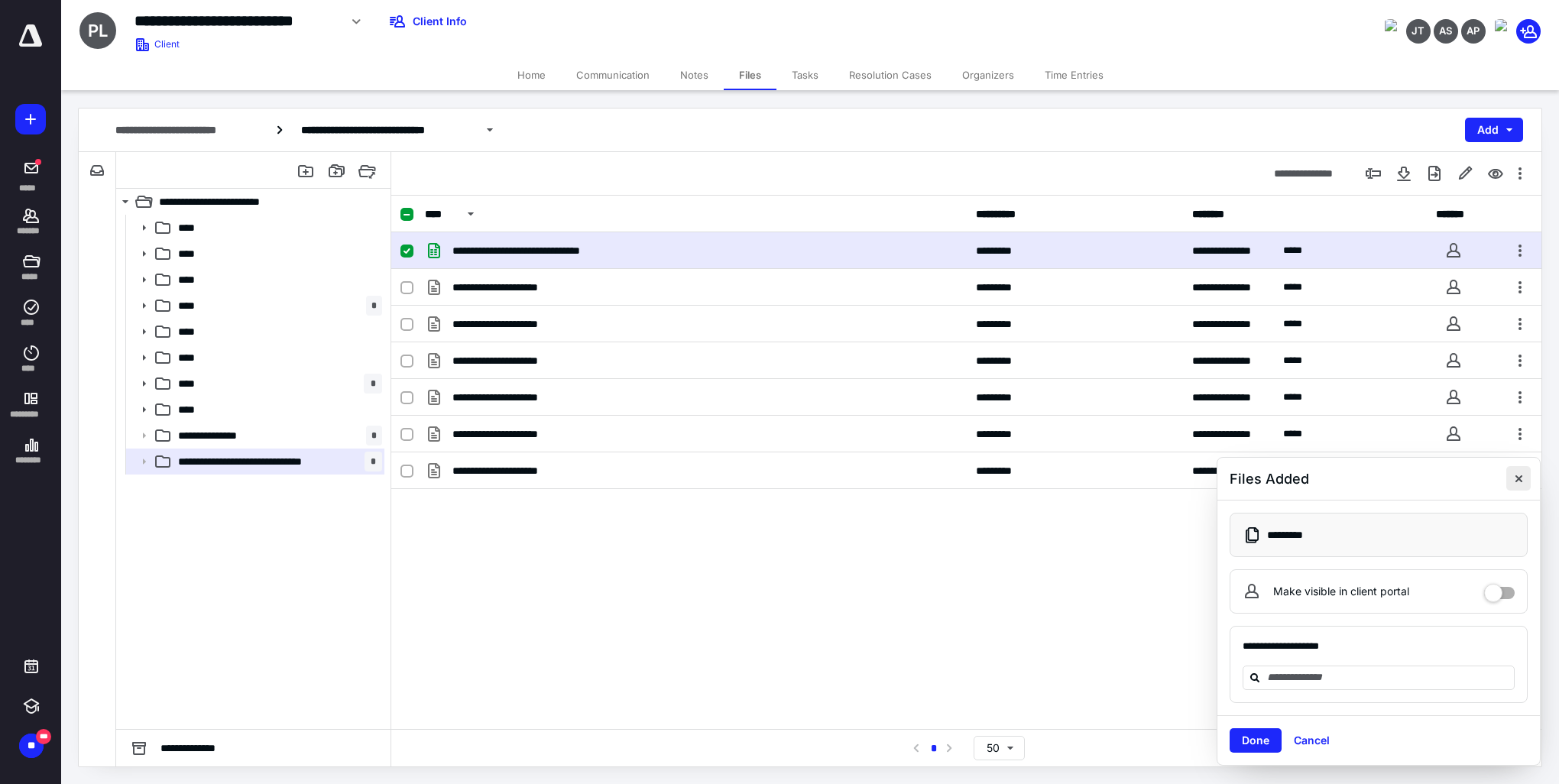 click at bounding box center [1518, 478] 